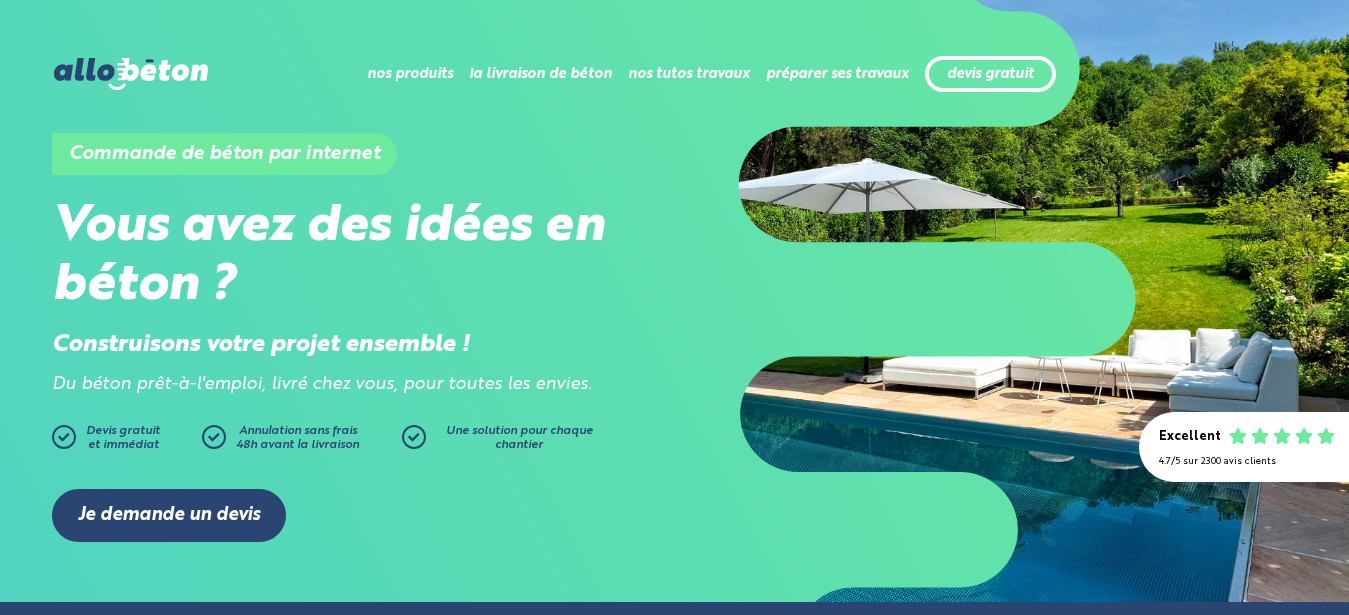 scroll, scrollTop: 0, scrollLeft: 0, axis: both 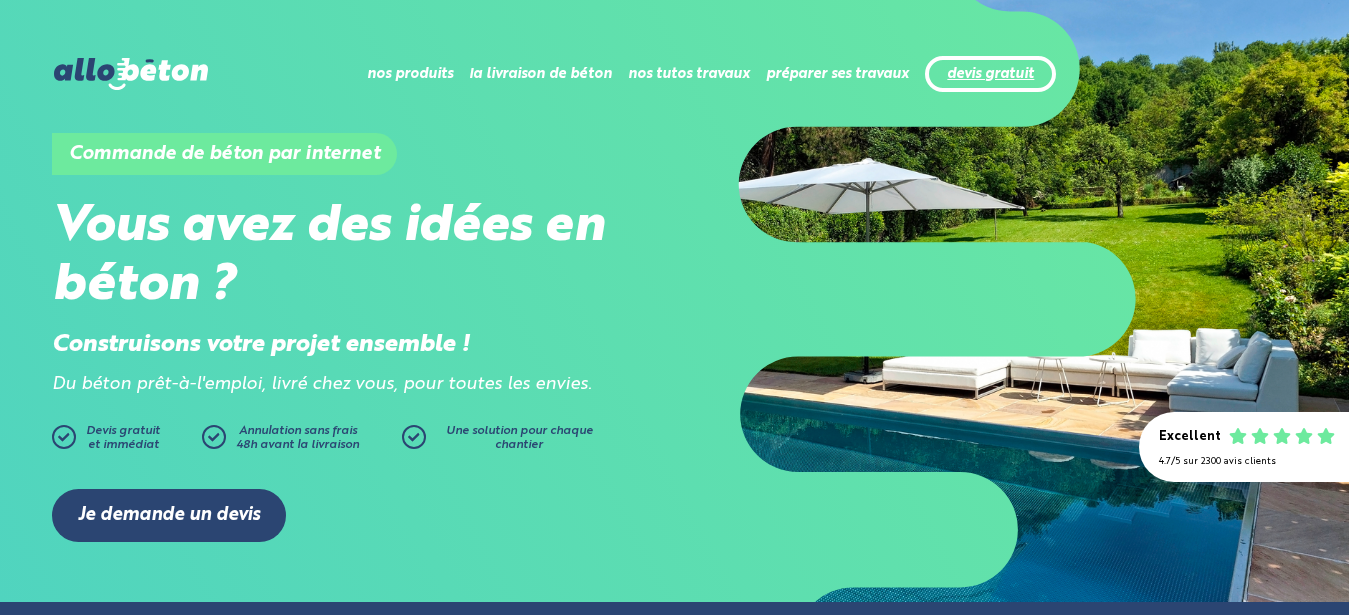 click on "devis gratuit" at bounding box center (990, 74) 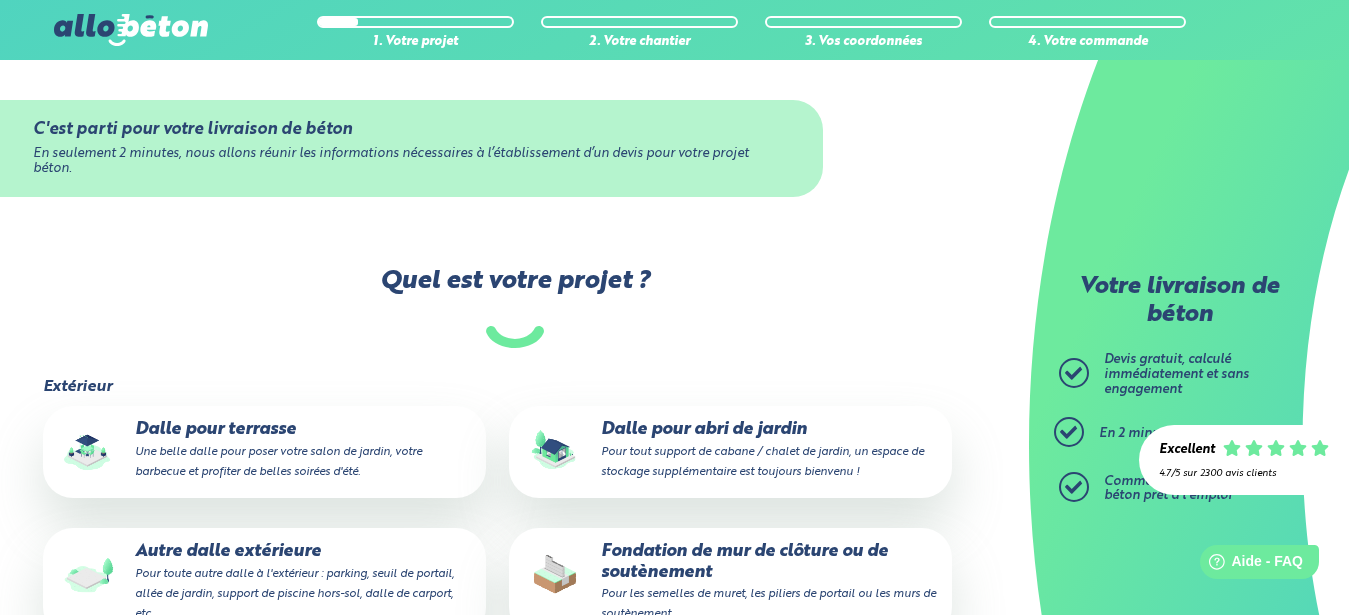 scroll, scrollTop: 0, scrollLeft: 0, axis: both 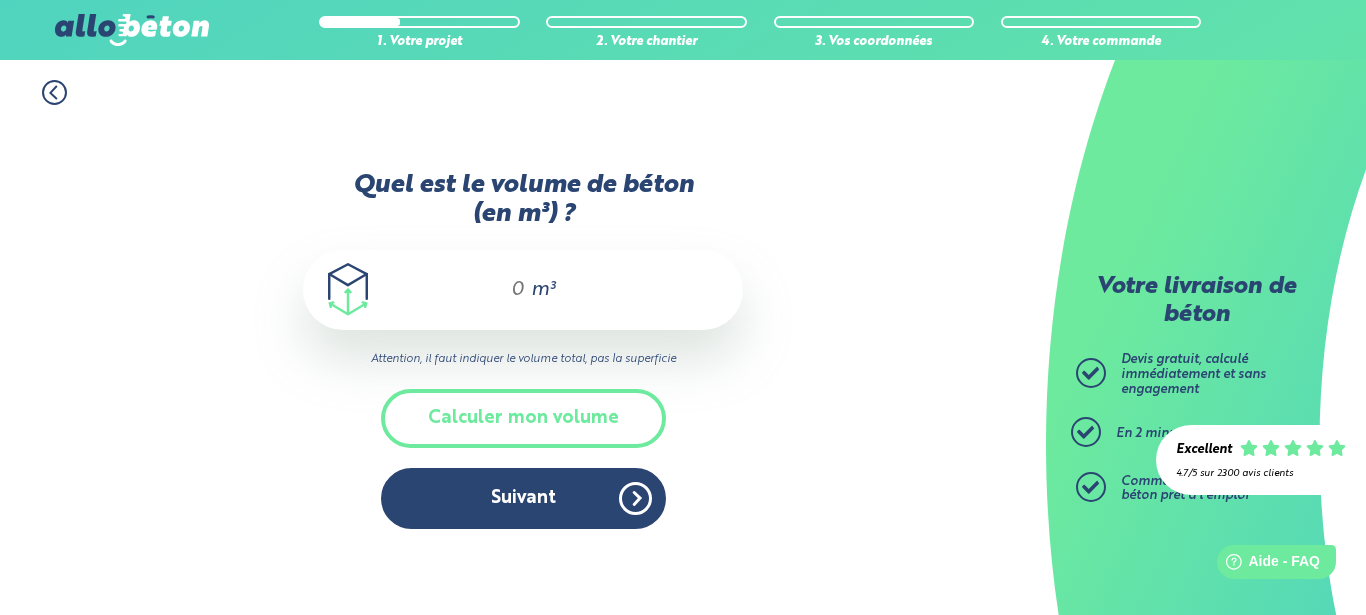 drag, startPoint x: 523, startPoint y: 288, endPoint x: 471, endPoint y: 300, distance: 53.366657 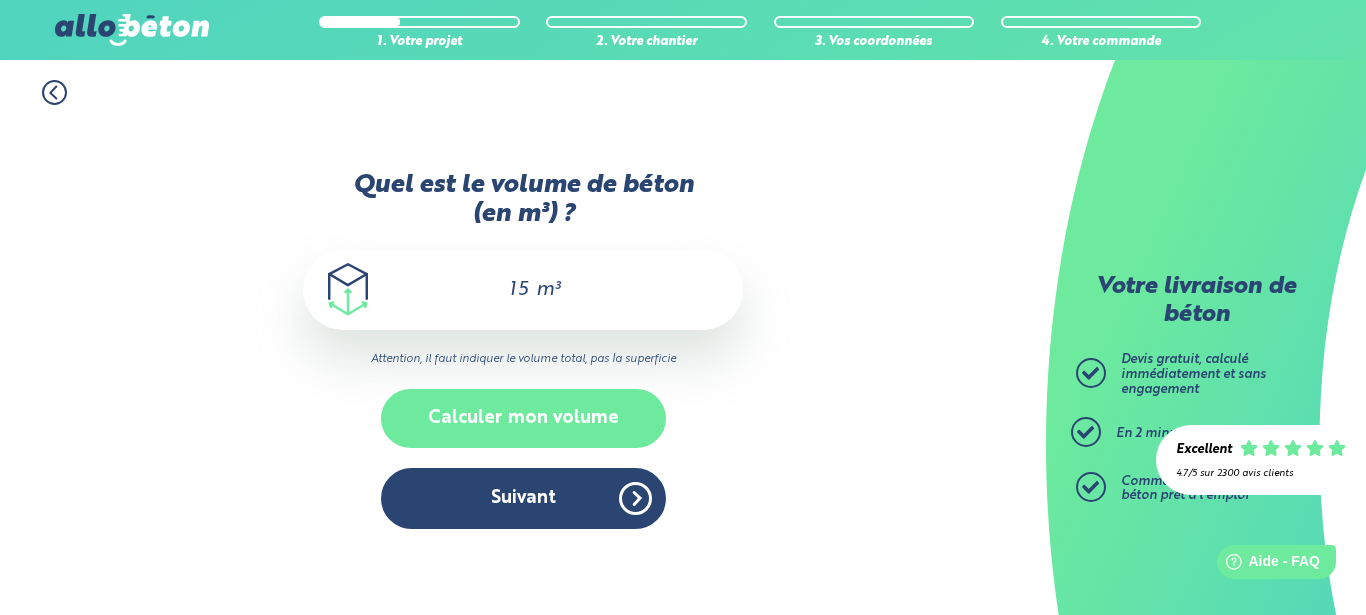 click on "Calculer mon volume" at bounding box center (523, 418) 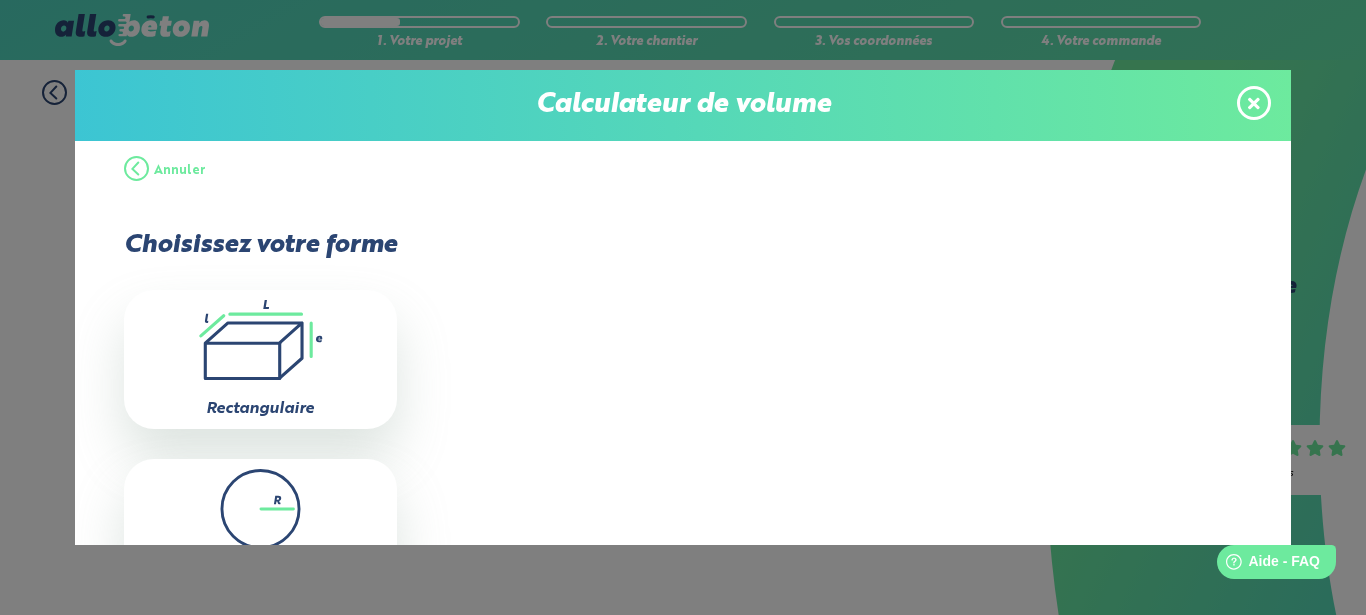click on ".icon-calc-rectanglea{fill:none;stroke-linecap:round;stroke-width:3px;stroke:#6dea9e;stroke-linejoin:round}.icon-calc-rectangleb{fill:#2b4572}" 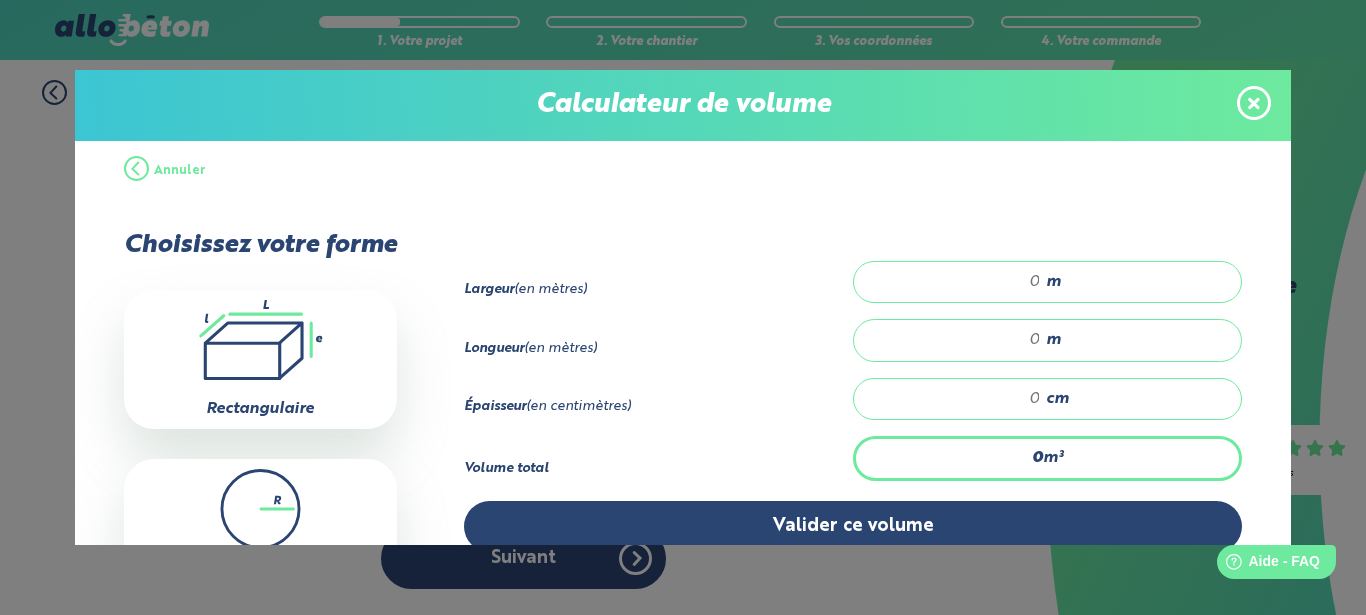 click on "Annuler" at bounding box center (165, 171) 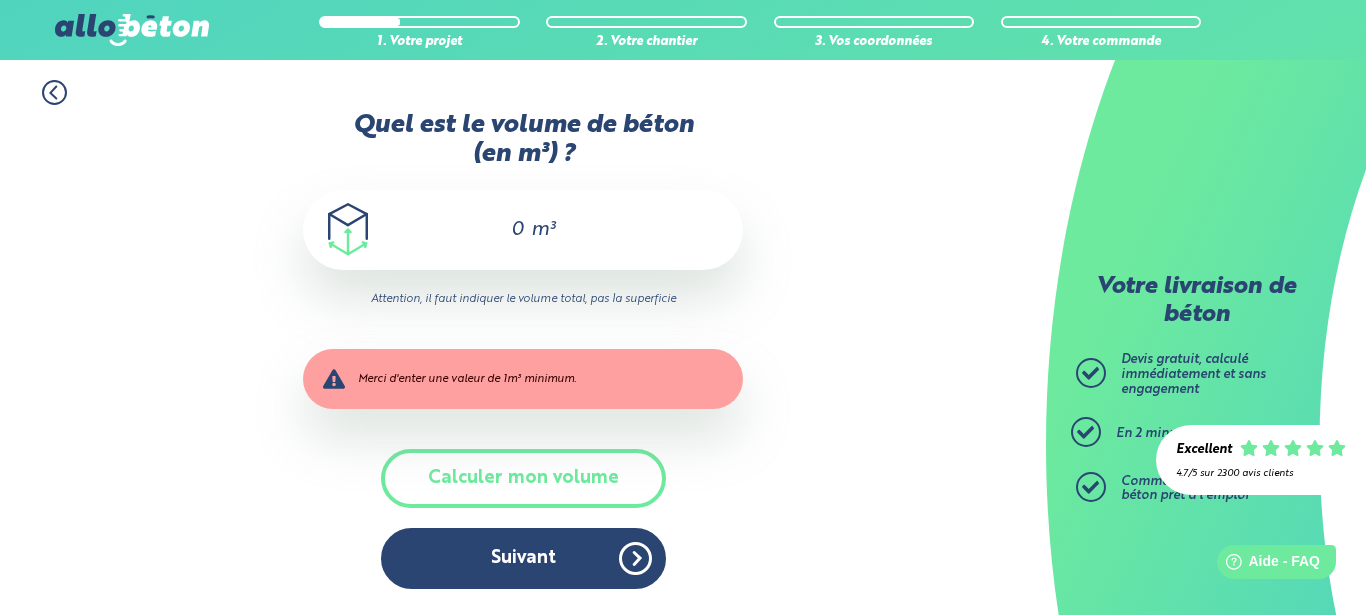 click on "m³" at bounding box center [543, 230] 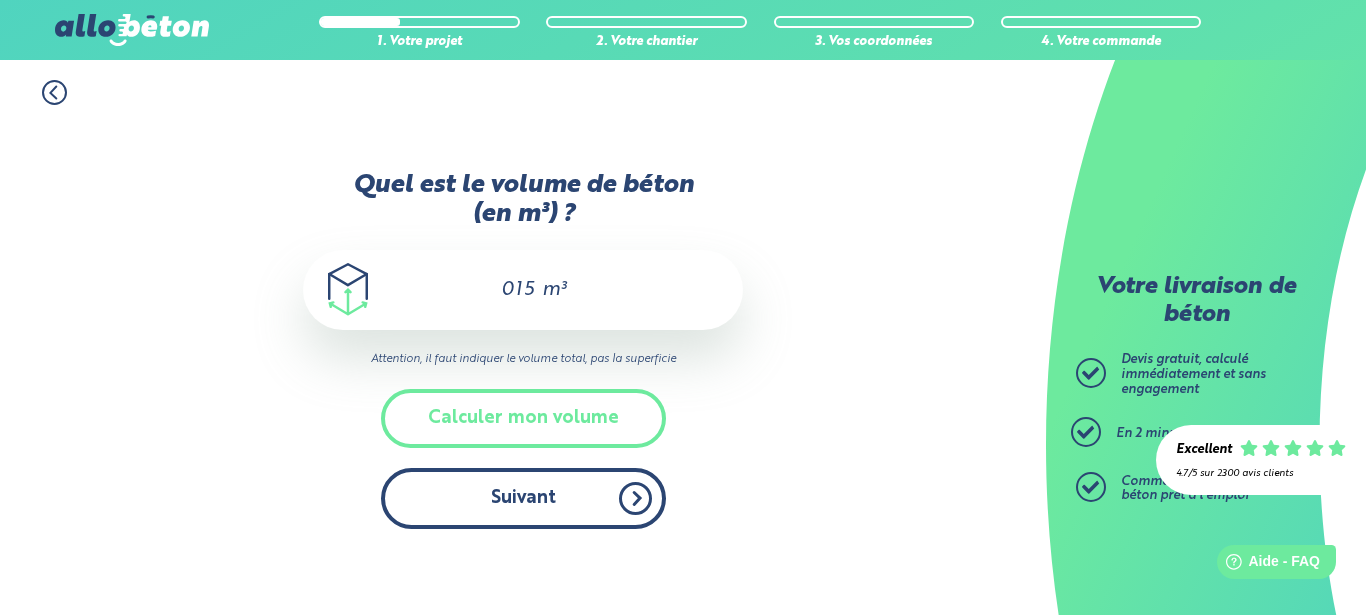 type on "015" 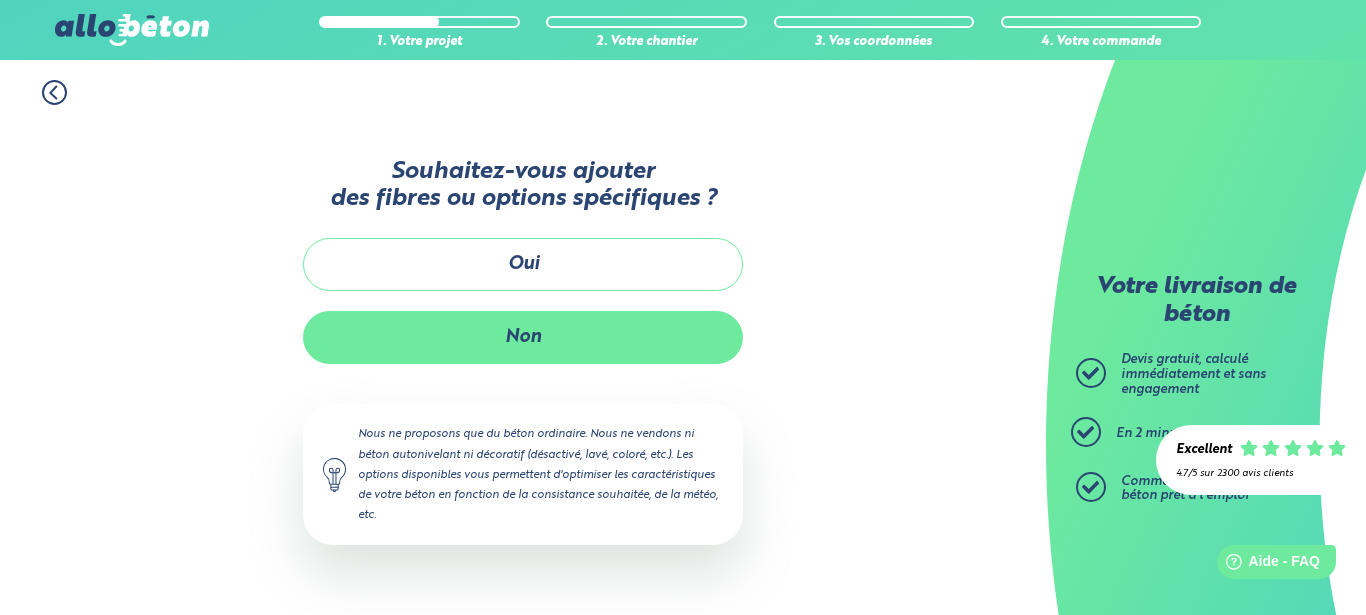 click on "Non" at bounding box center [523, 337] 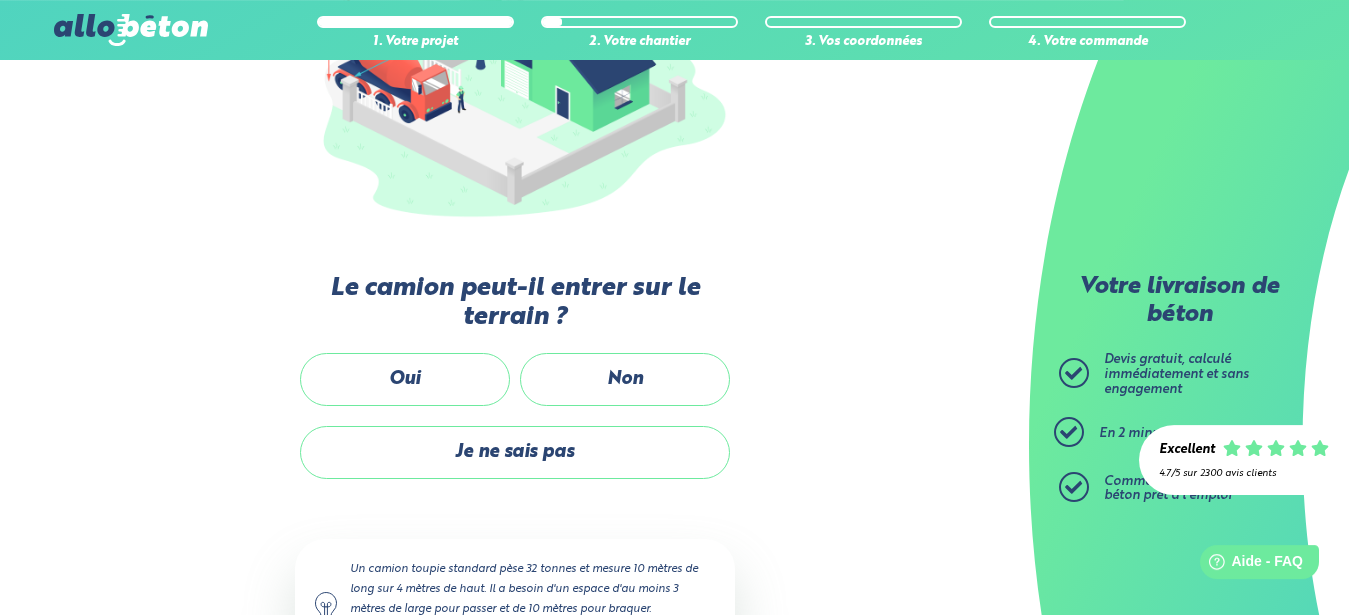 scroll, scrollTop: 401, scrollLeft: 0, axis: vertical 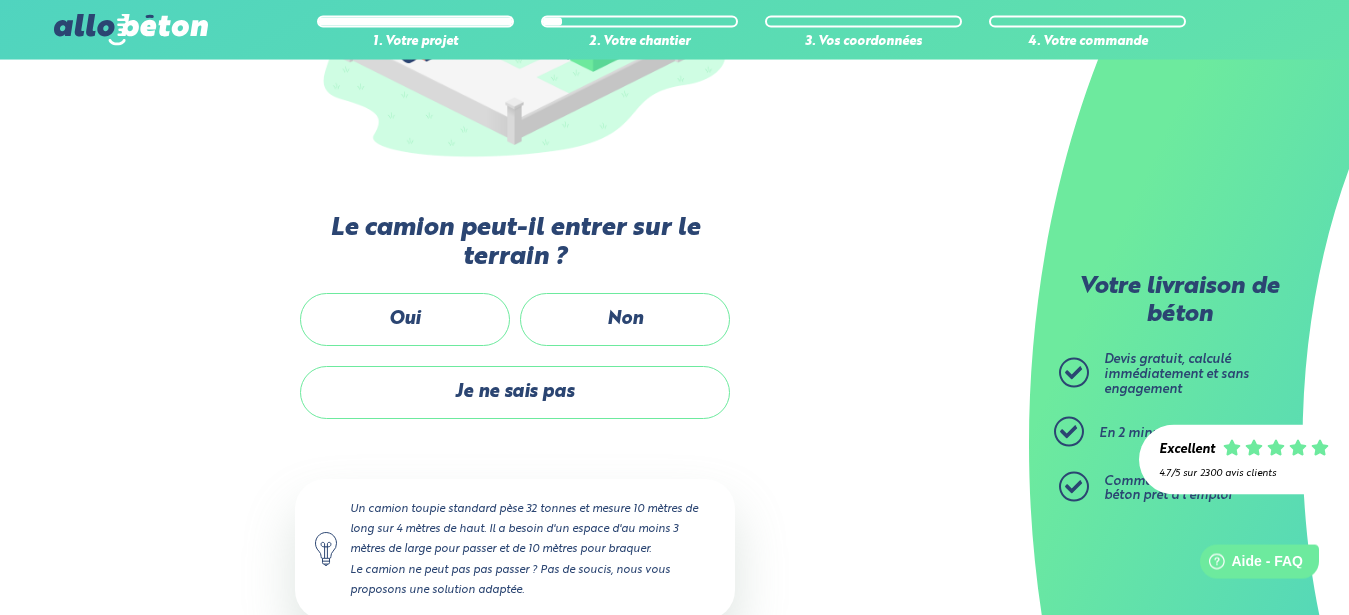 click on "Oui" at bounding box center [405, 329] 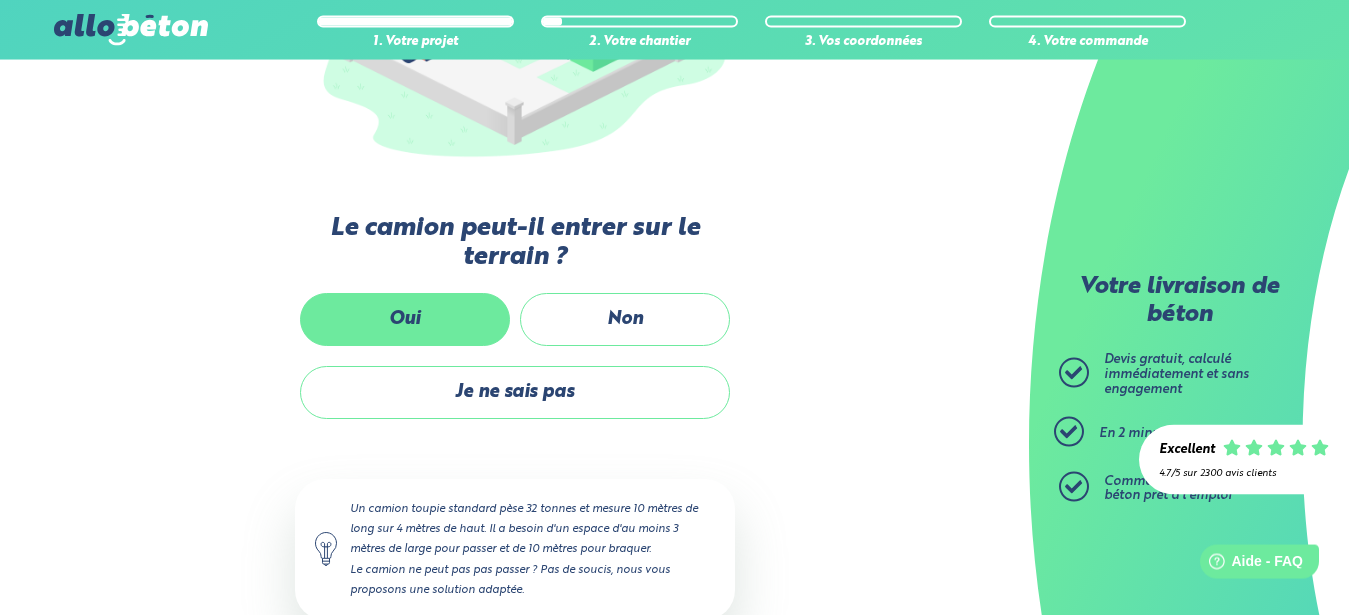 click on "Oui" at bounding box center [405, 319] 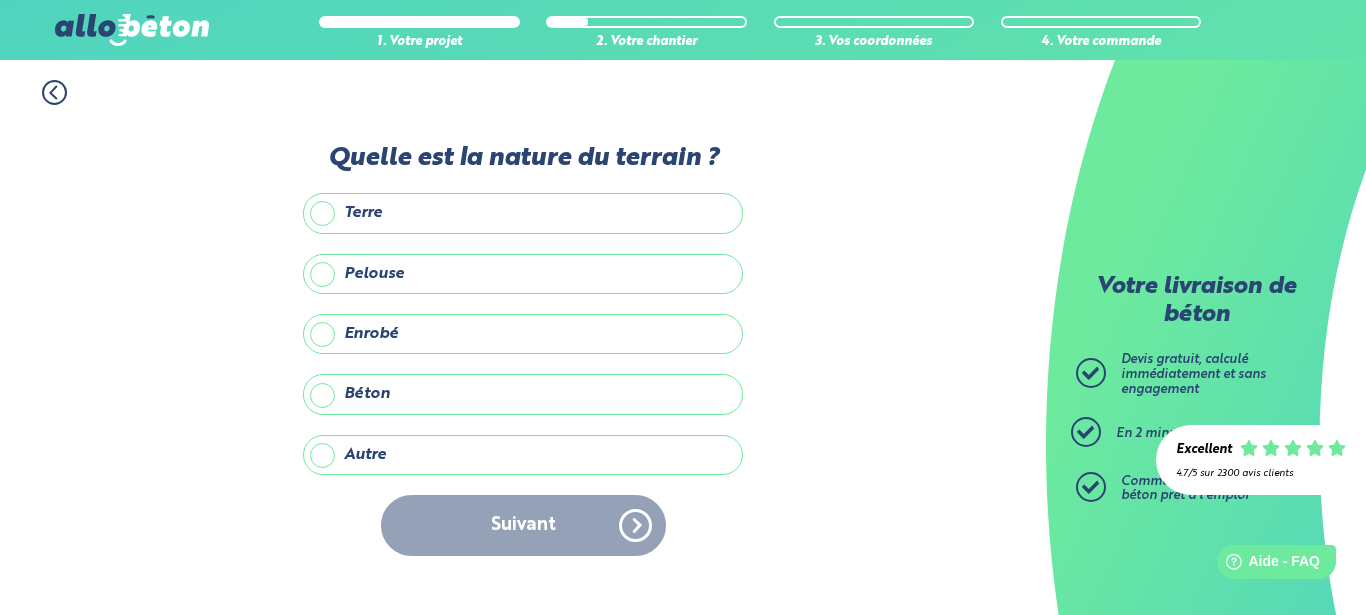 click on "Autre" at bounding box center [523, 455] 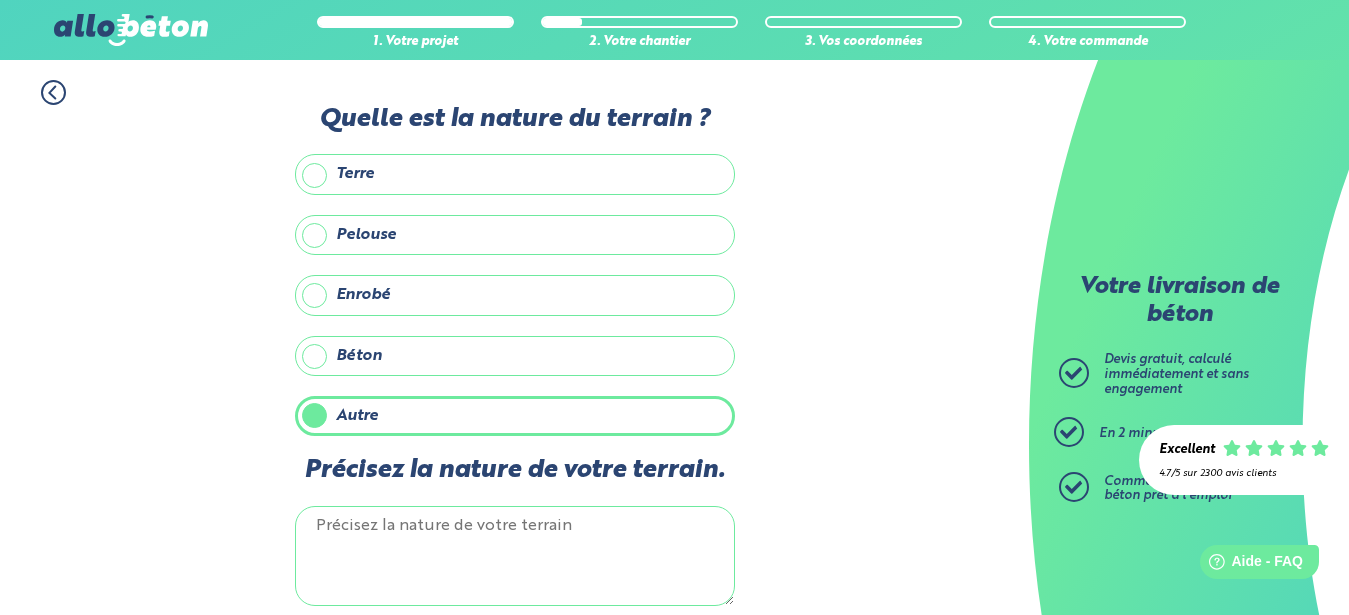 click on "Précisez la nature de votre terrain." at bounding box center [515, 556] 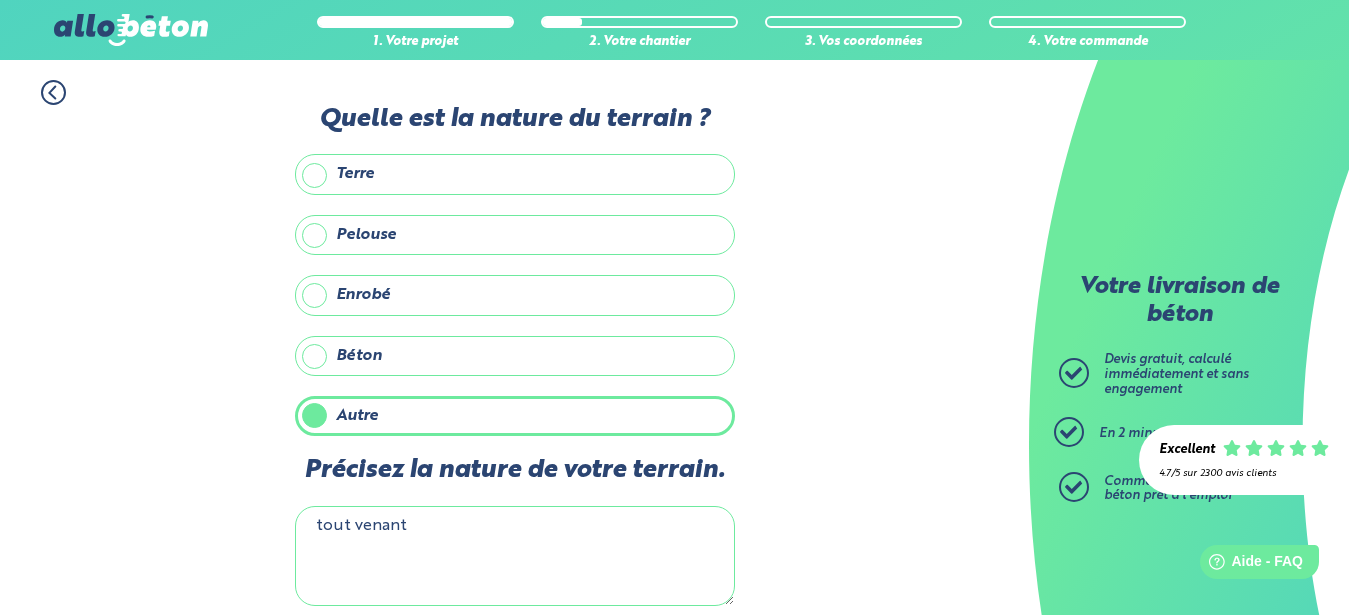 scroll, scrollTop: 92, scrollLeft: 0, axis: vertical 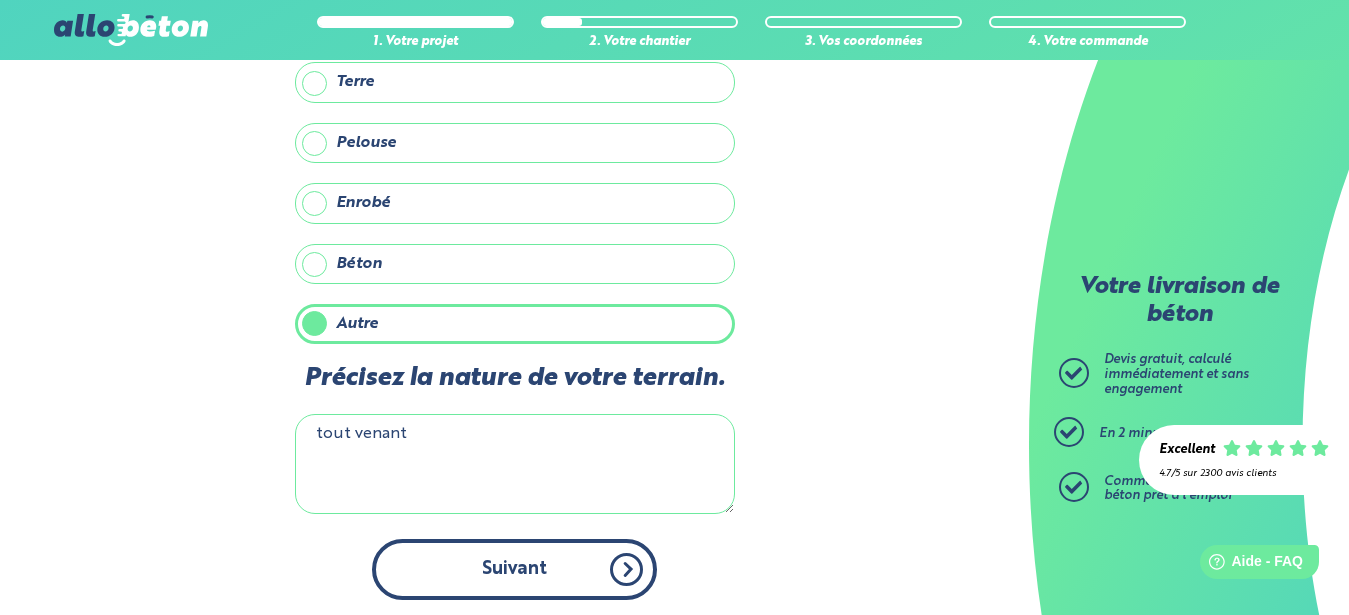 type on "tout venant" 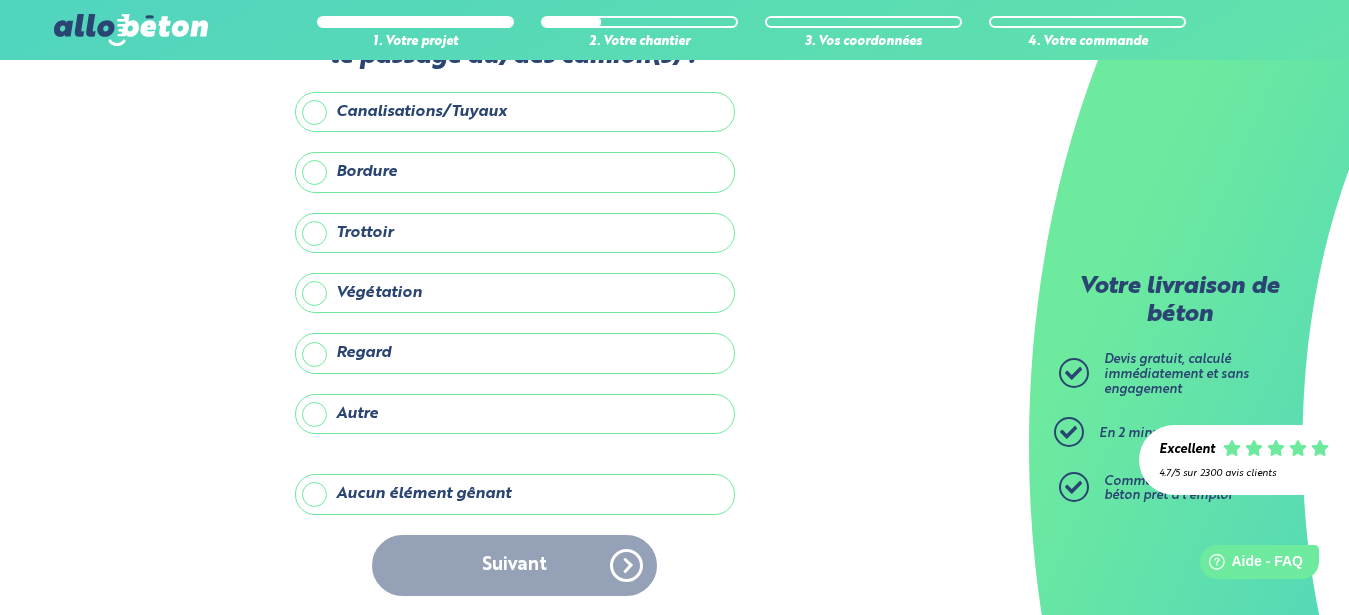 click on "Aucun élément gênant" at bounding box center (515, 494) 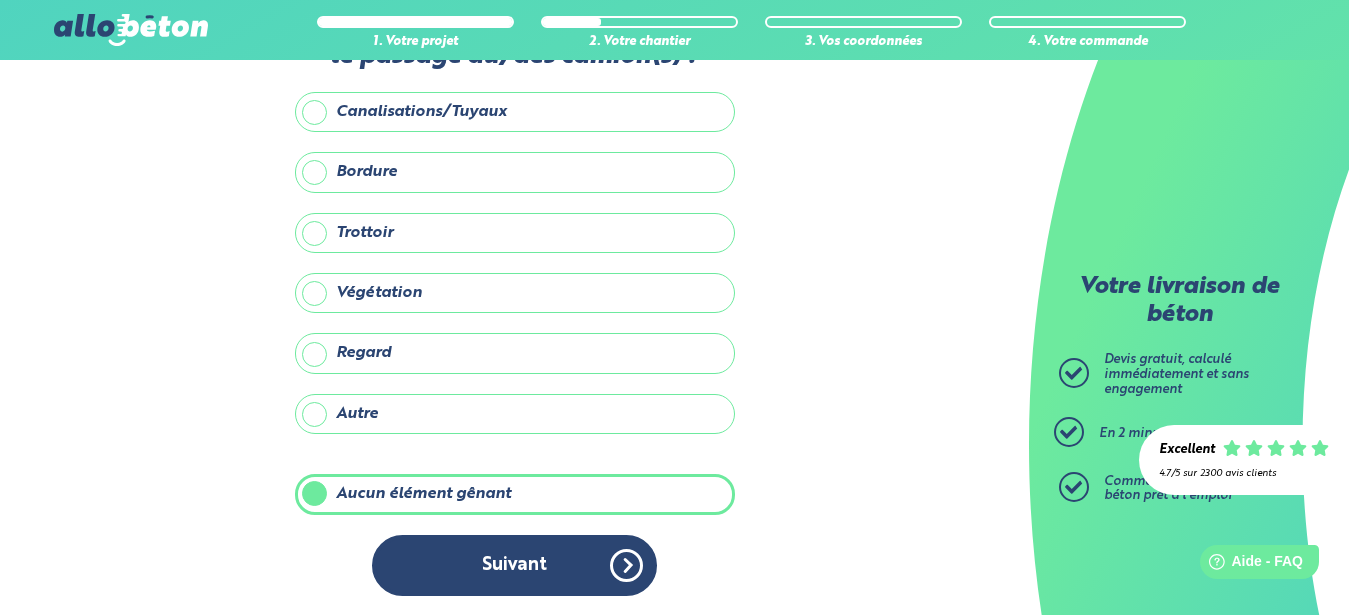 click on "Suivant" at bounding box center [514, 565] 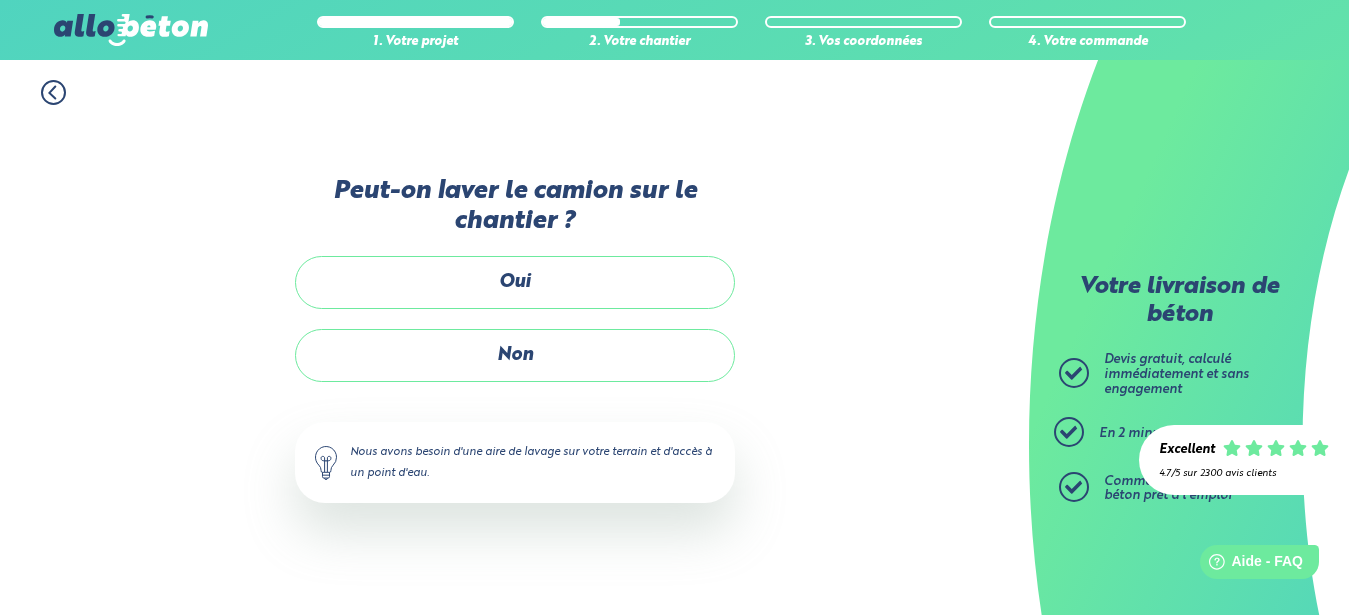 scroll, scrollTop: 0, scrollLeft: 0, axis: both 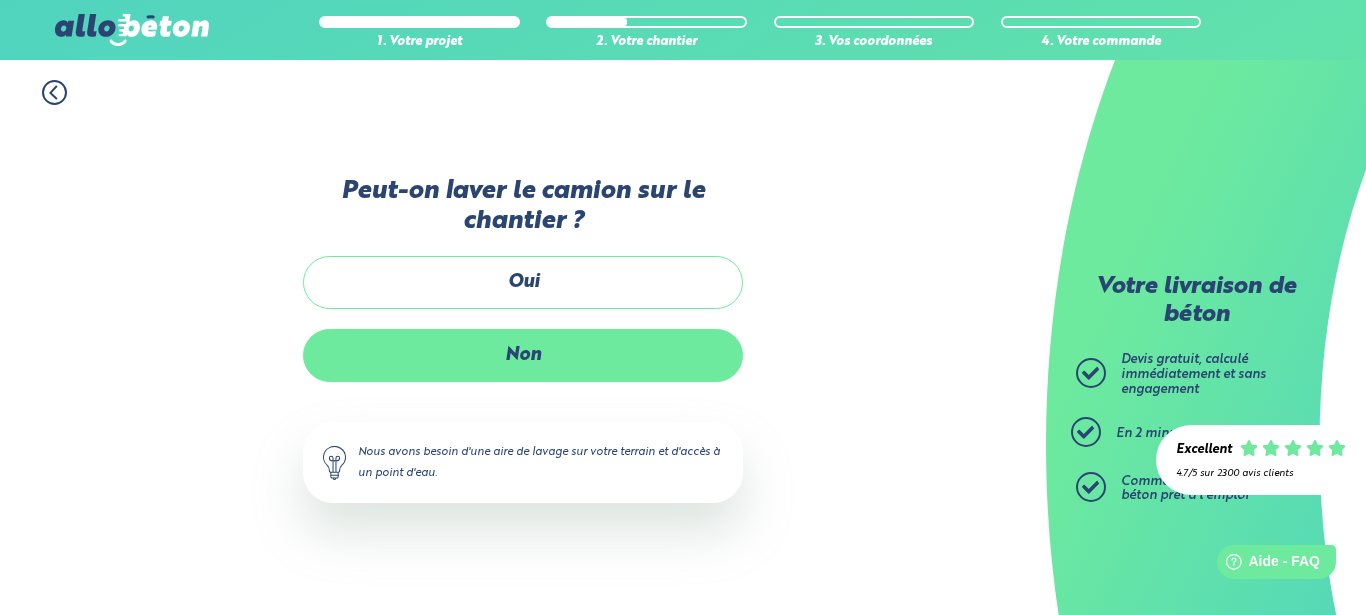 click on "Non" at bounding box center (523, 355) 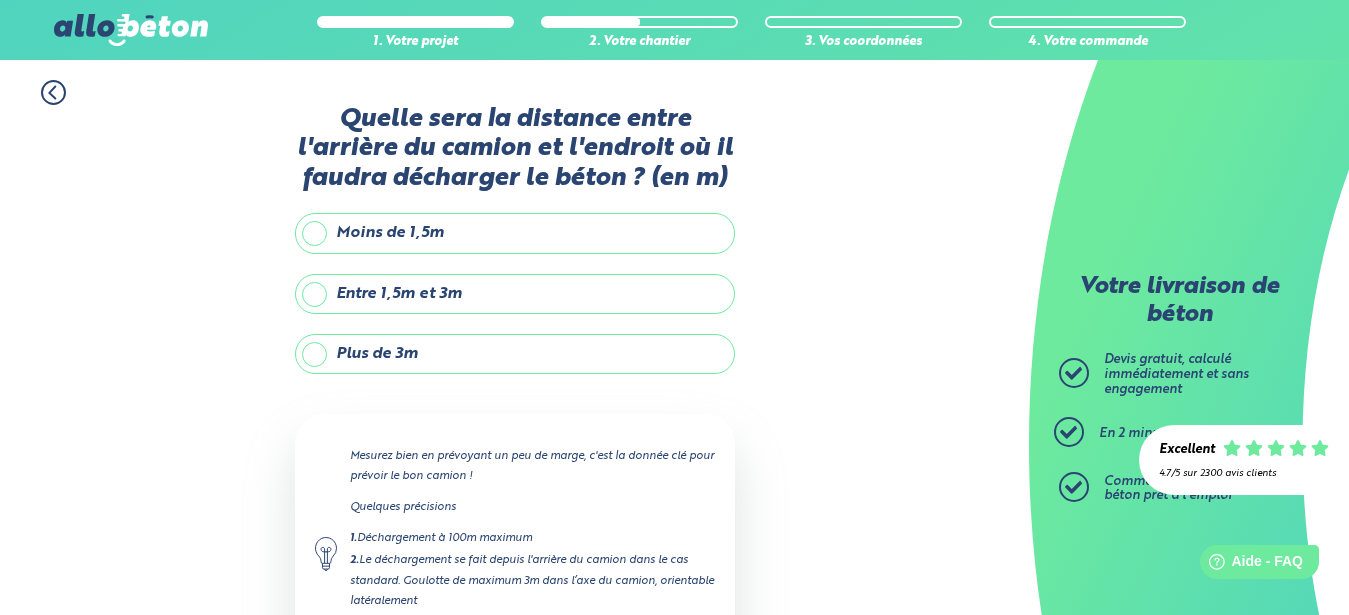 click on "Plus de 3m" at bounding box center [515, 354] 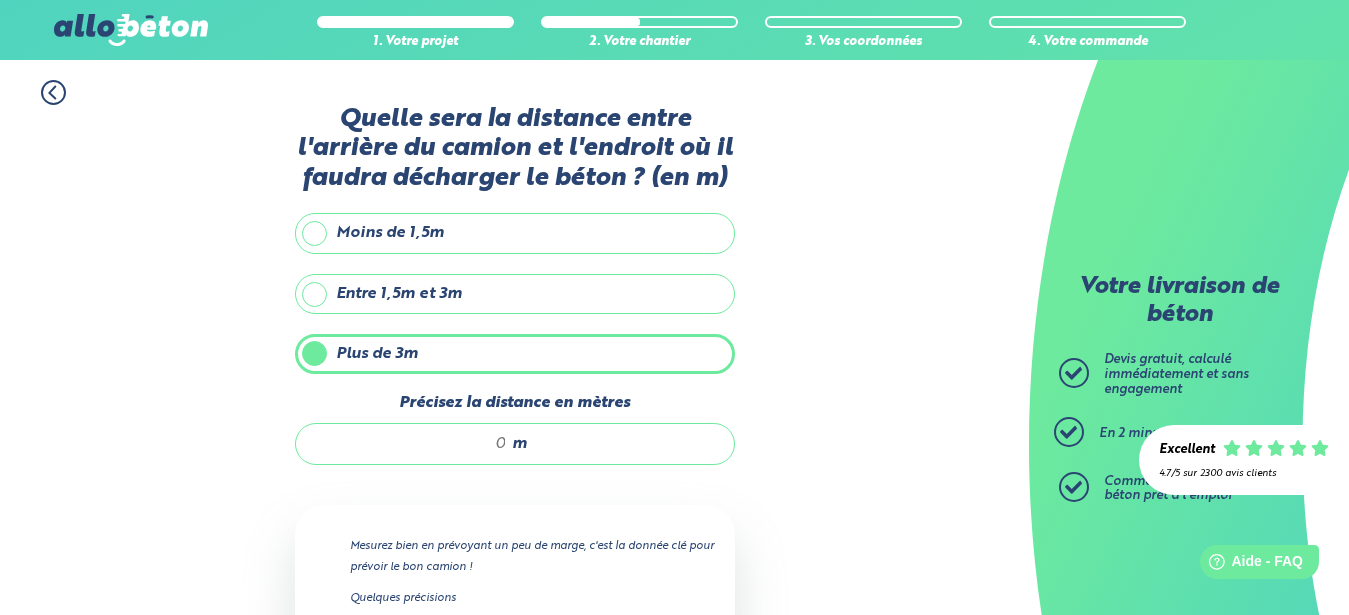 drag, startPoint x: 485, startPoint y: 453, endPoint x: 539, endPoint y: 453, distance: 54 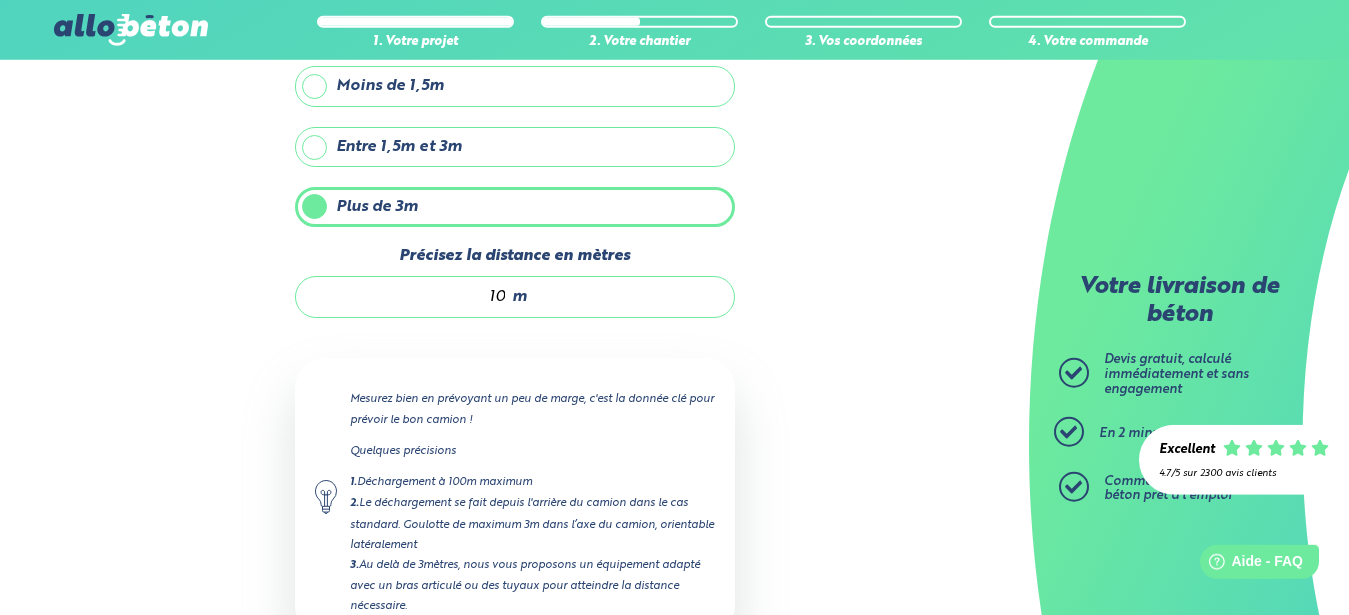 scroll, scrollTop: 278, scrollLeft: 0, axis: vertical 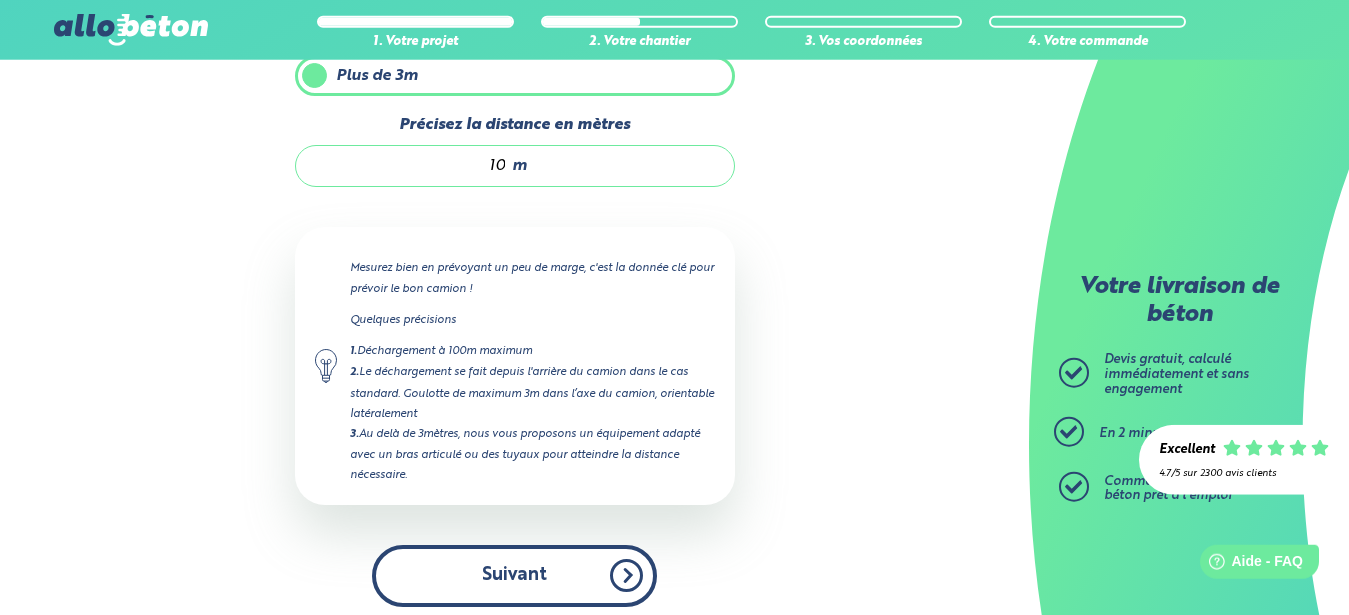 type on "10" 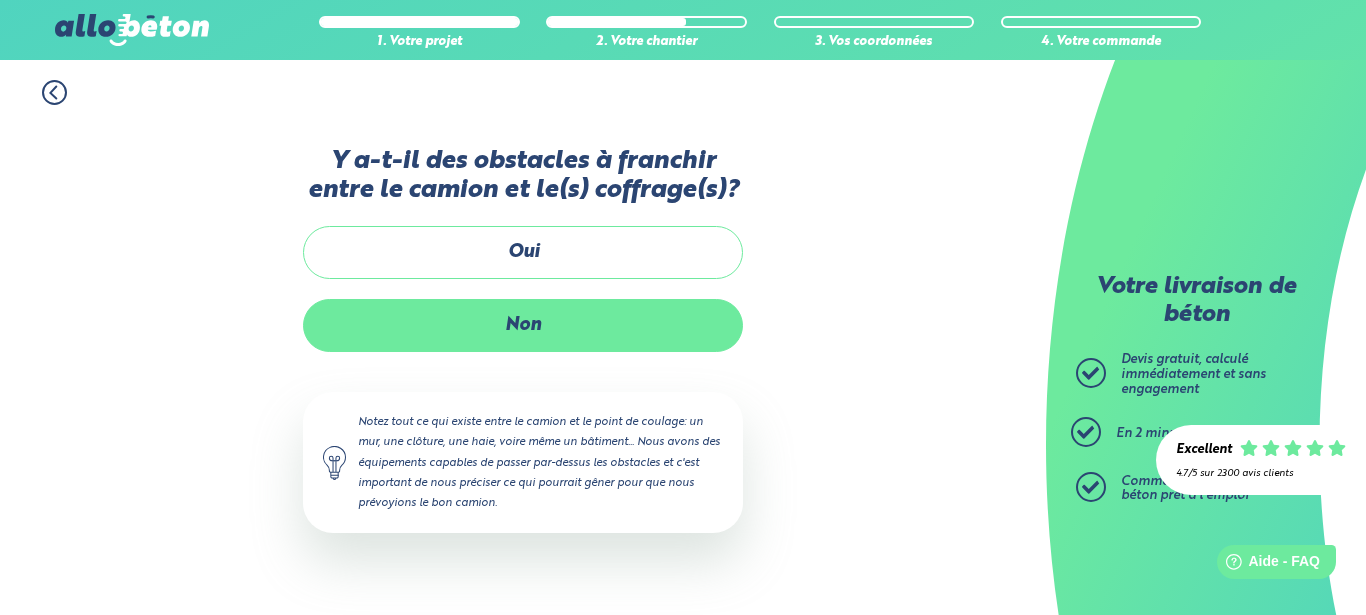click on "Non" at bounding box center [523, 325] 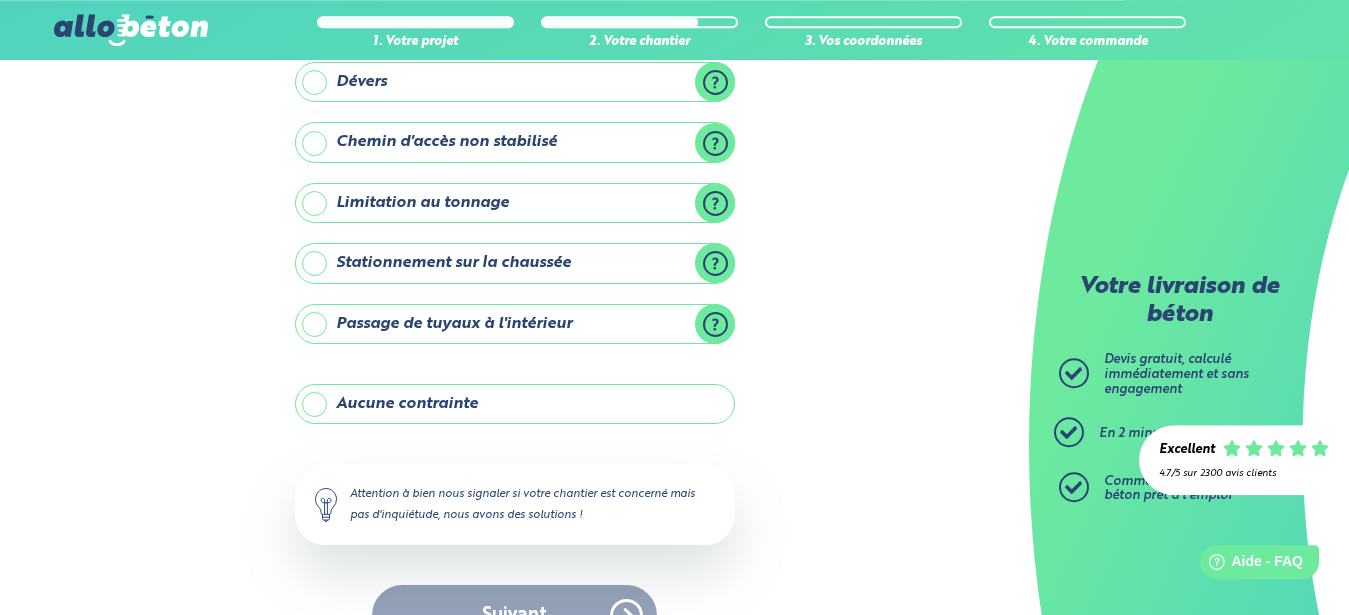 scroll, scrollTop: 312, scrollLeft: 0, axis: vertical 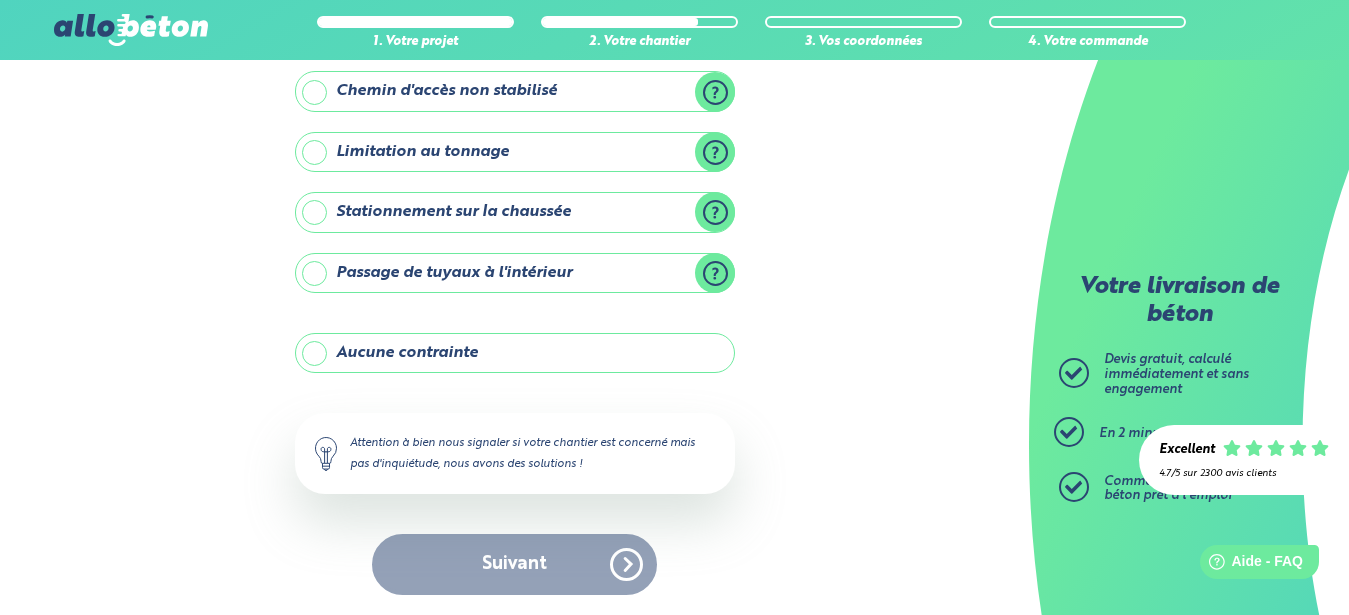 click on "Aucune contrainte" at bounding box center [515, 353] 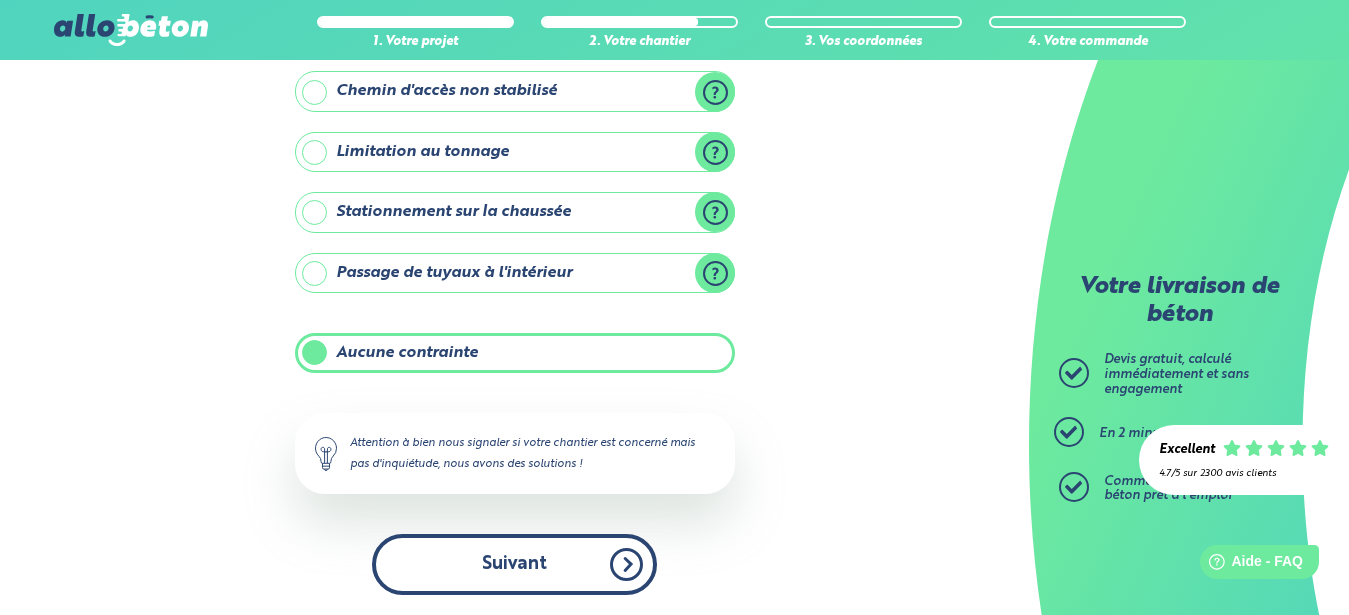 click on "Suivant" at bounding box center (514, 564) 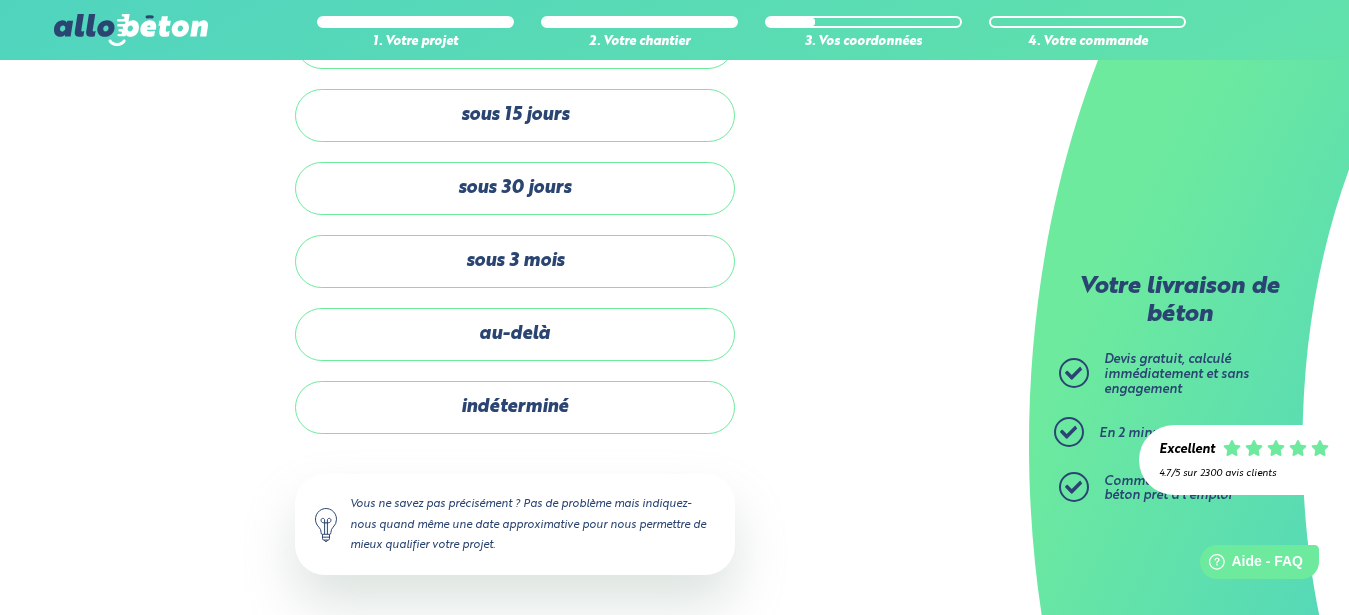 scroll, scrollTop: 139, scrollLeft: 0, axis: vertical 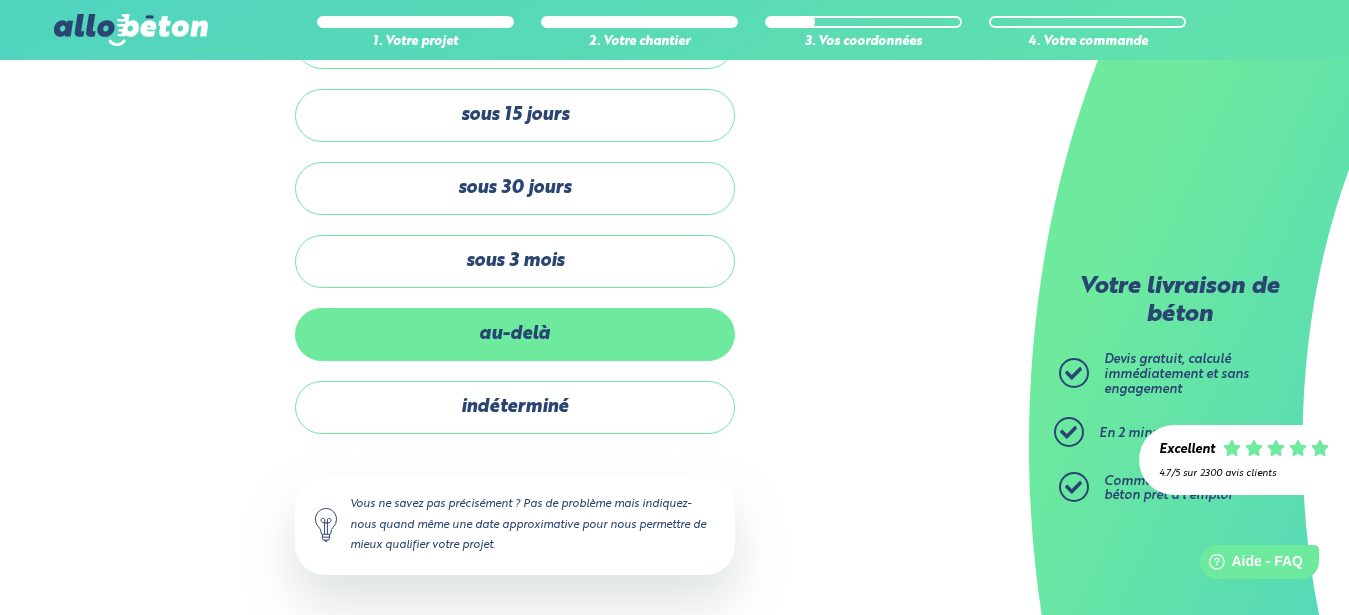 click on "au-delà" at bounding box center [515, 334] 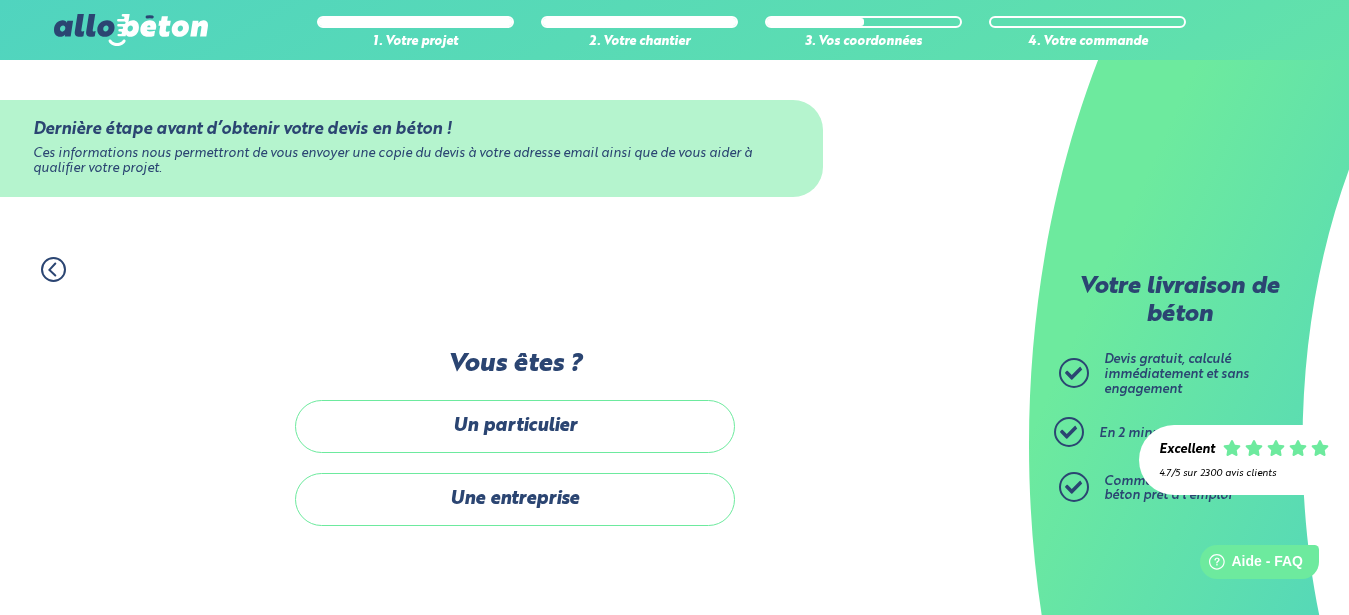 scroll, scrollTop: 0, scrollLeft: 0, axis: both 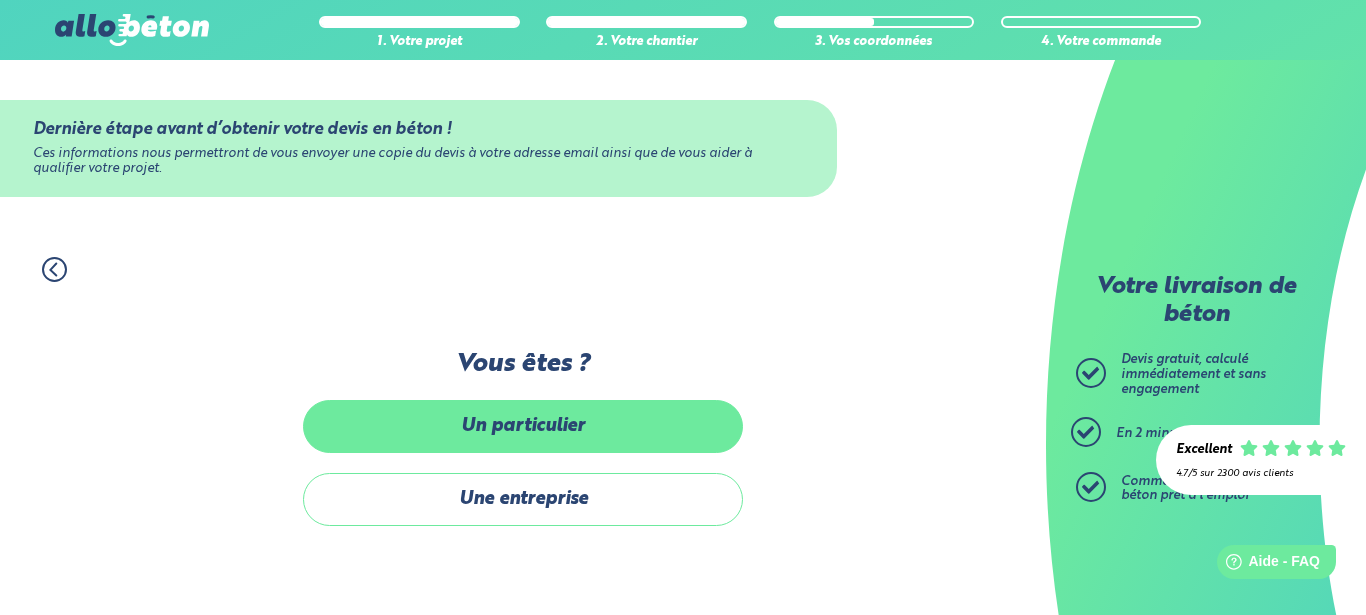 click on "Un particulier" at bounding box center [523, 426] 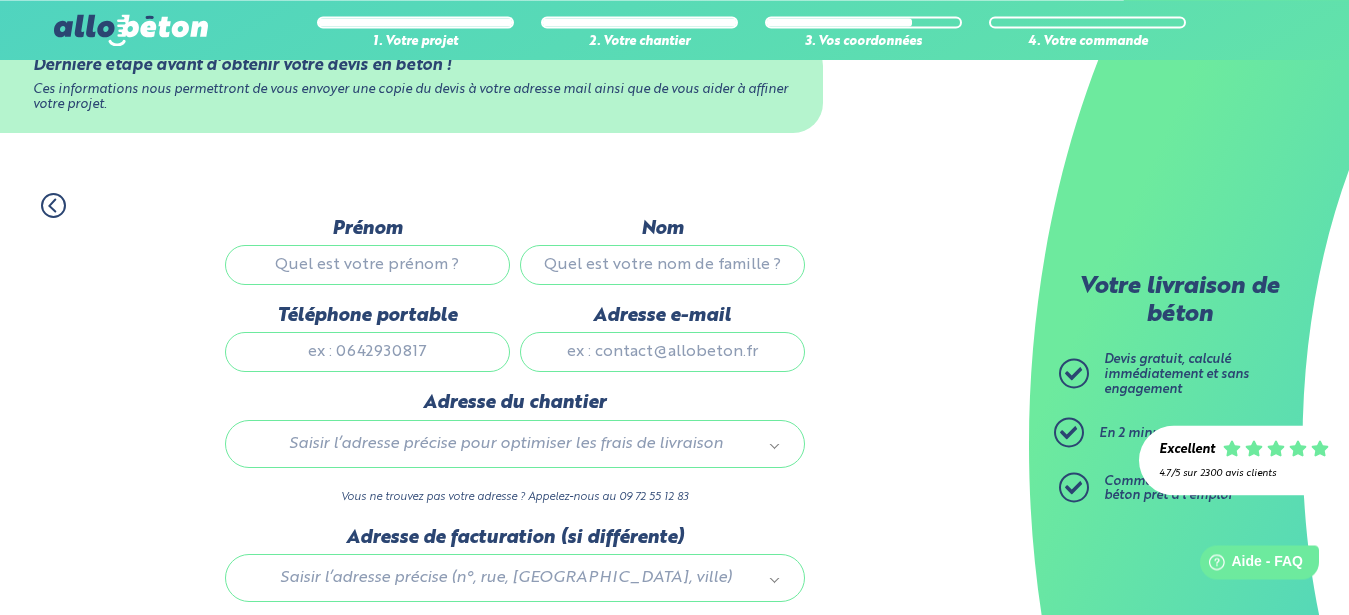 scroll, scrollTop: 0, scrollLeft: 0, axis: both 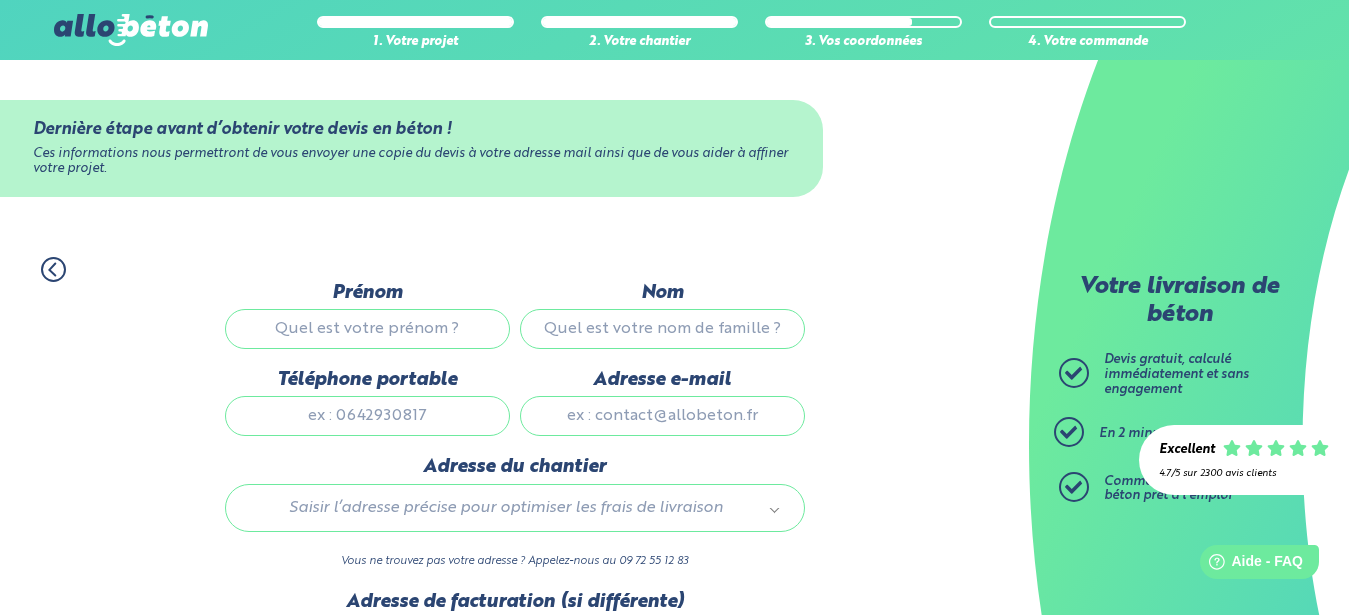click on "Prénom" at bounding box center [367, 329] 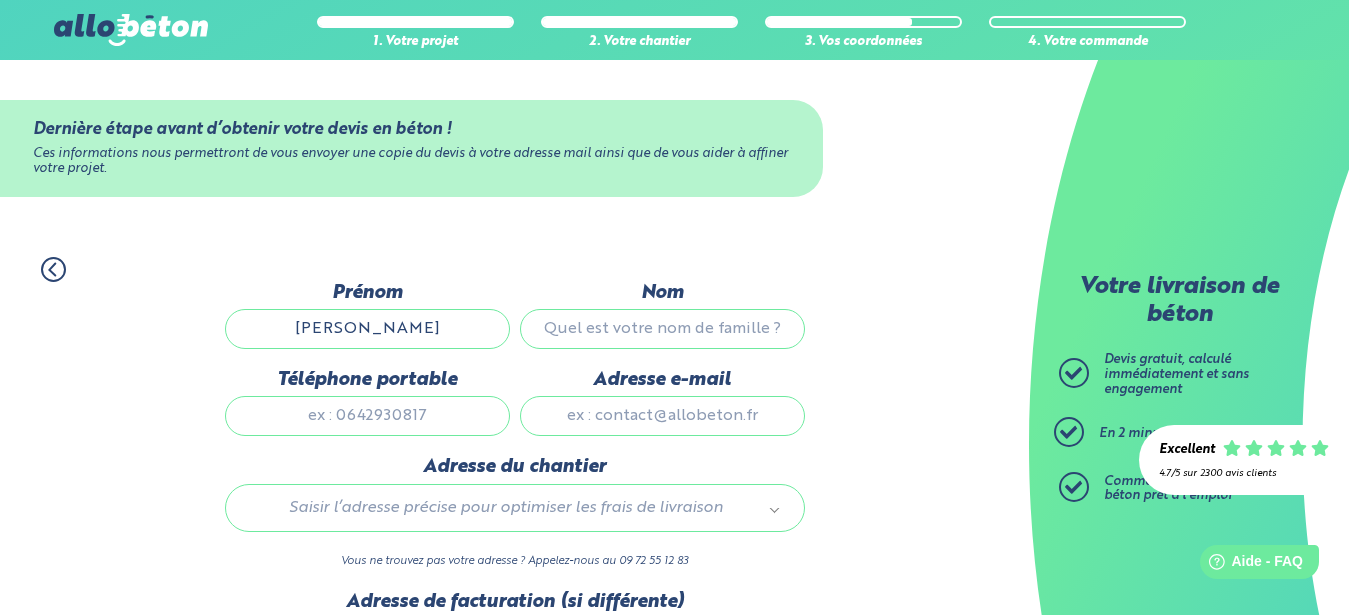 type on "Jonathan" 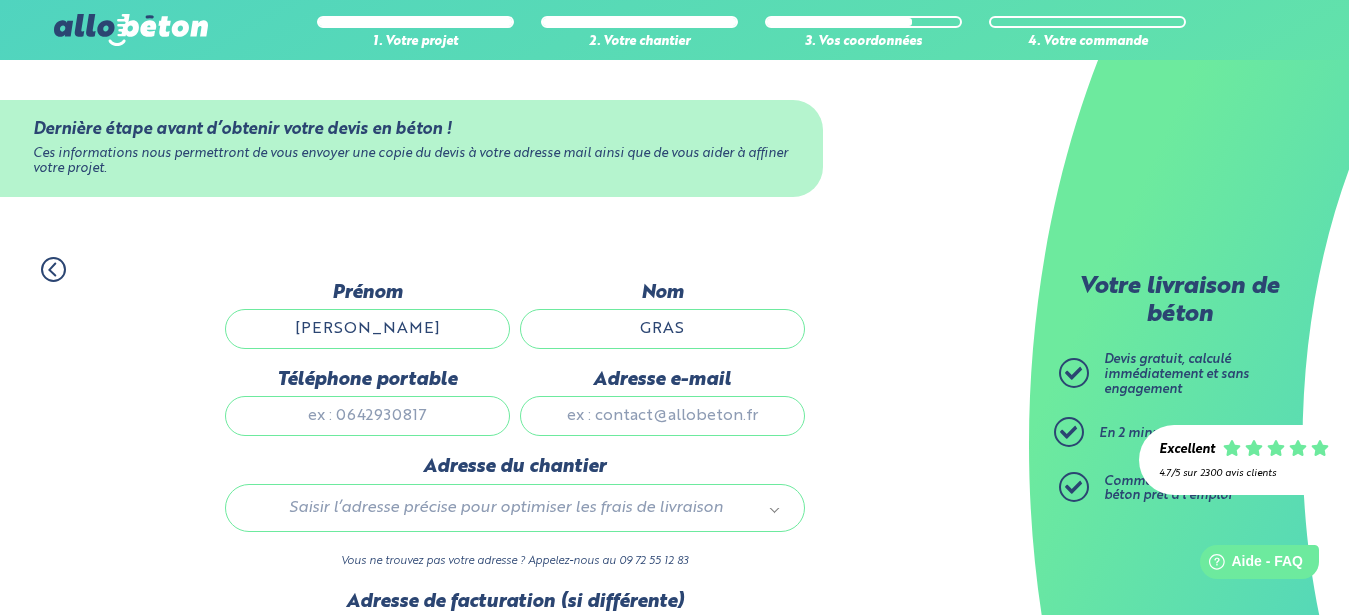 type on "GRAS" 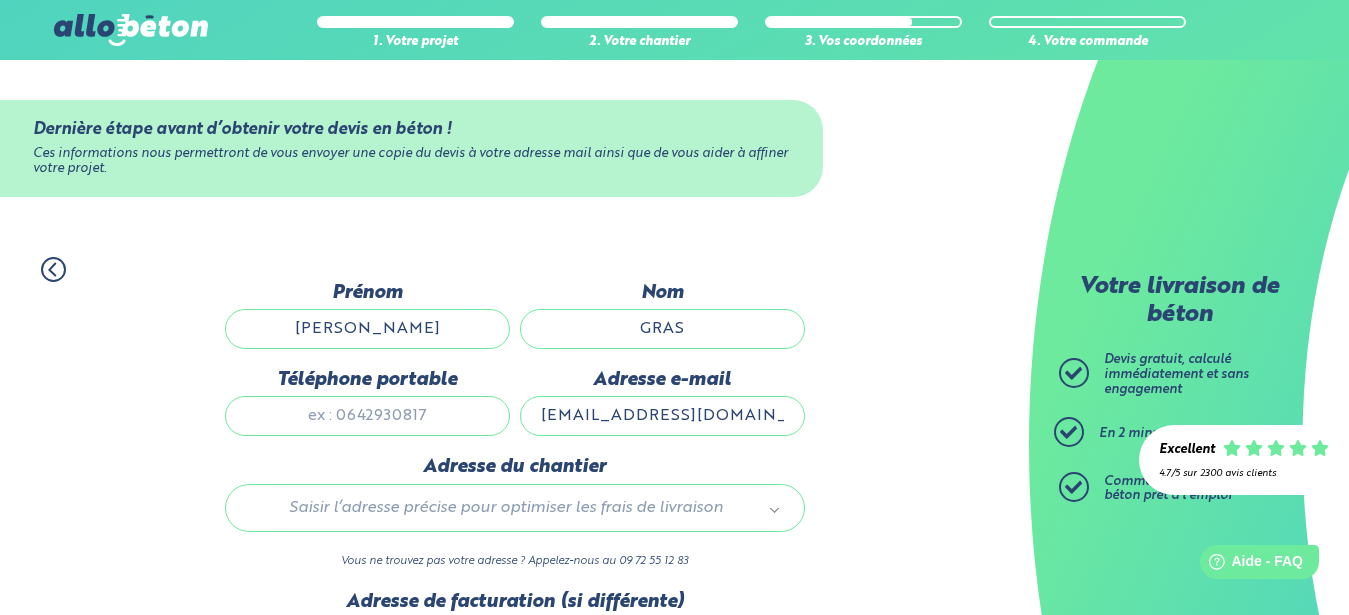 type on "fangio38280@hotmail.fr" 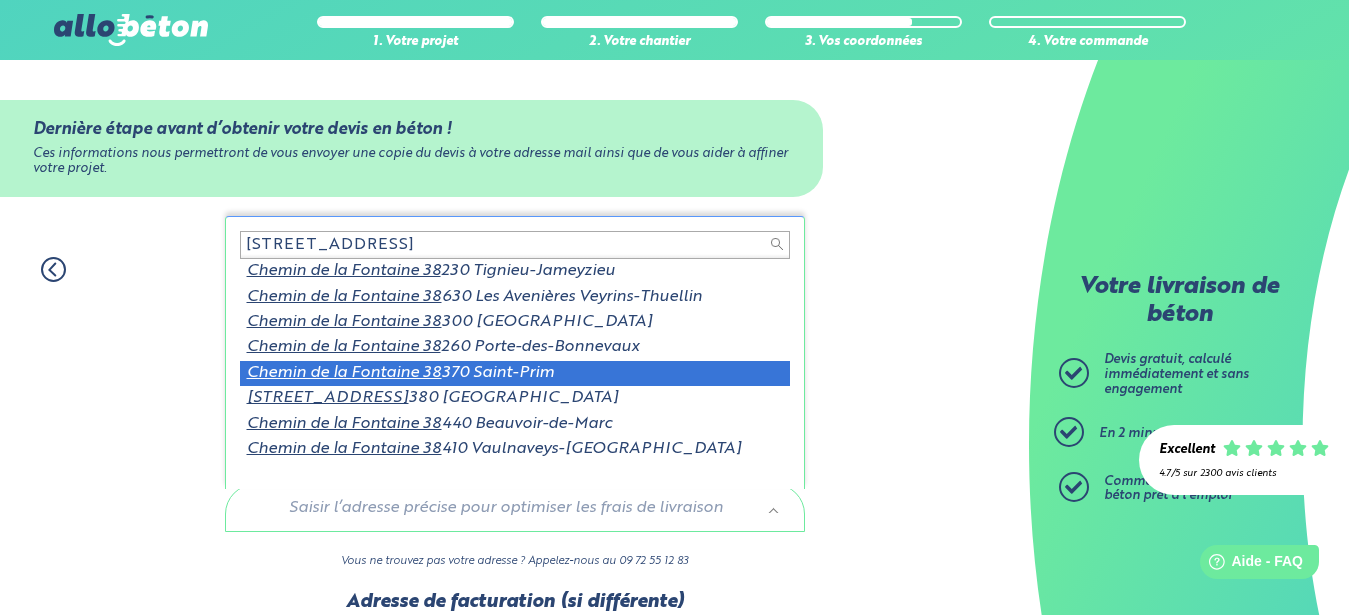 scroll, scrollTop: 2, scrollLeft: 0, axis: vertical 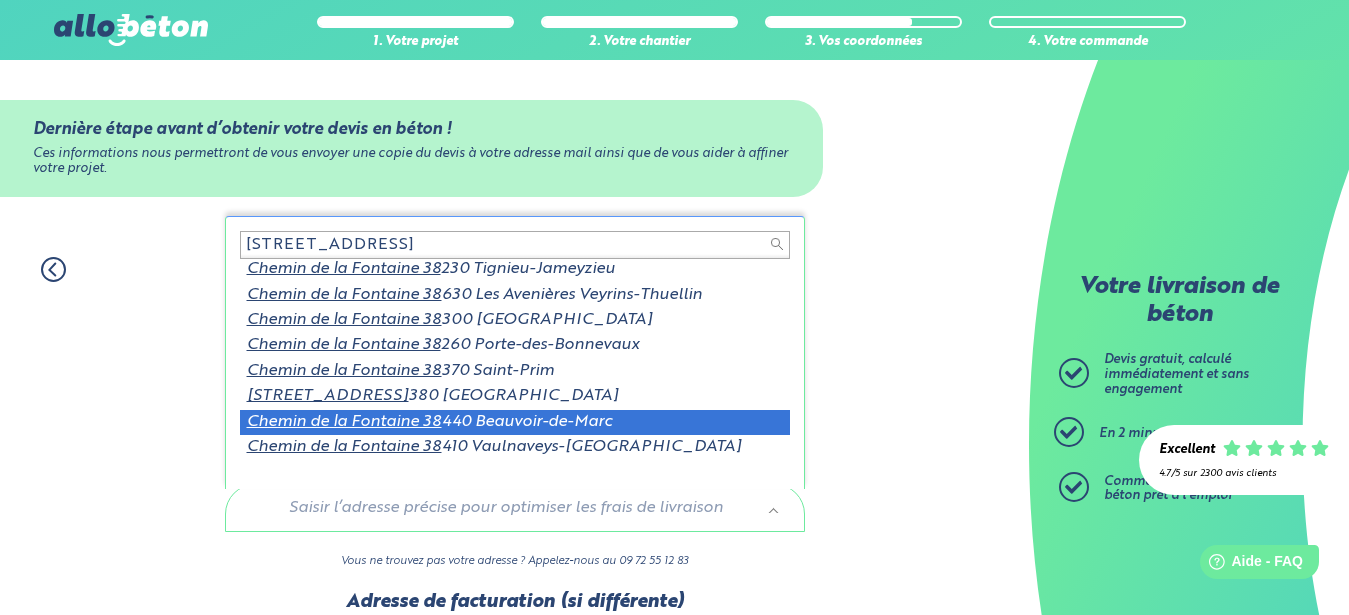 type on "chemin de la fontaine 38" 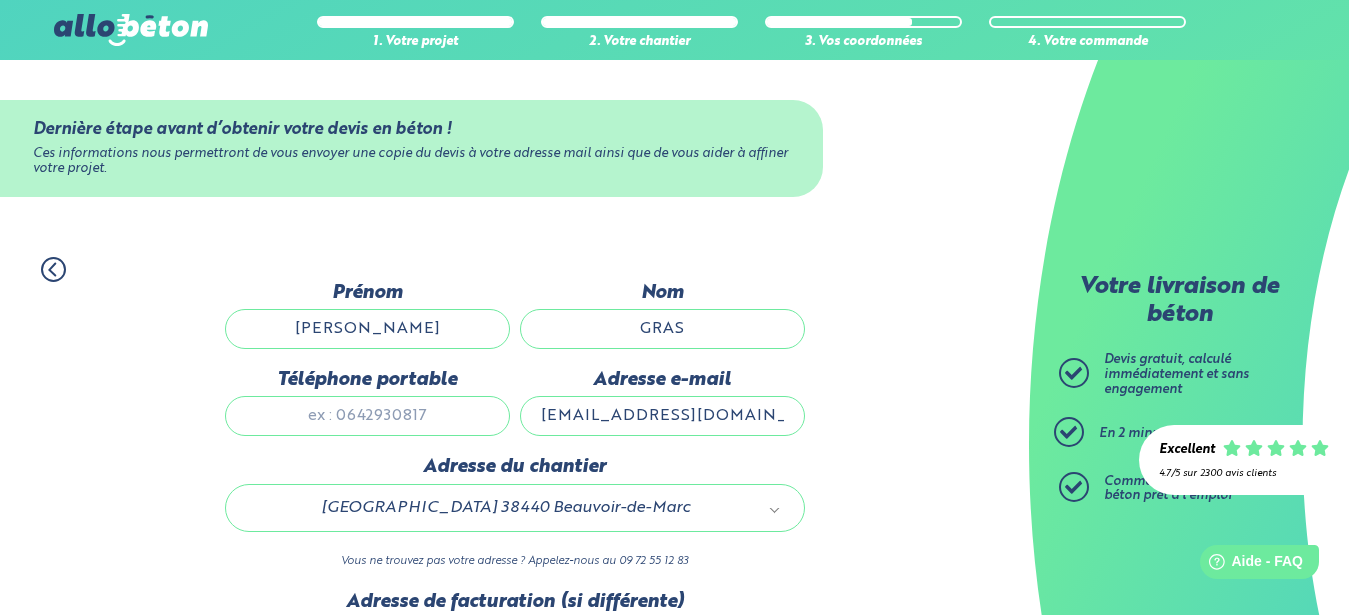 scroll, scrollTop: 6, scrollLeft: 0, axis: vertical 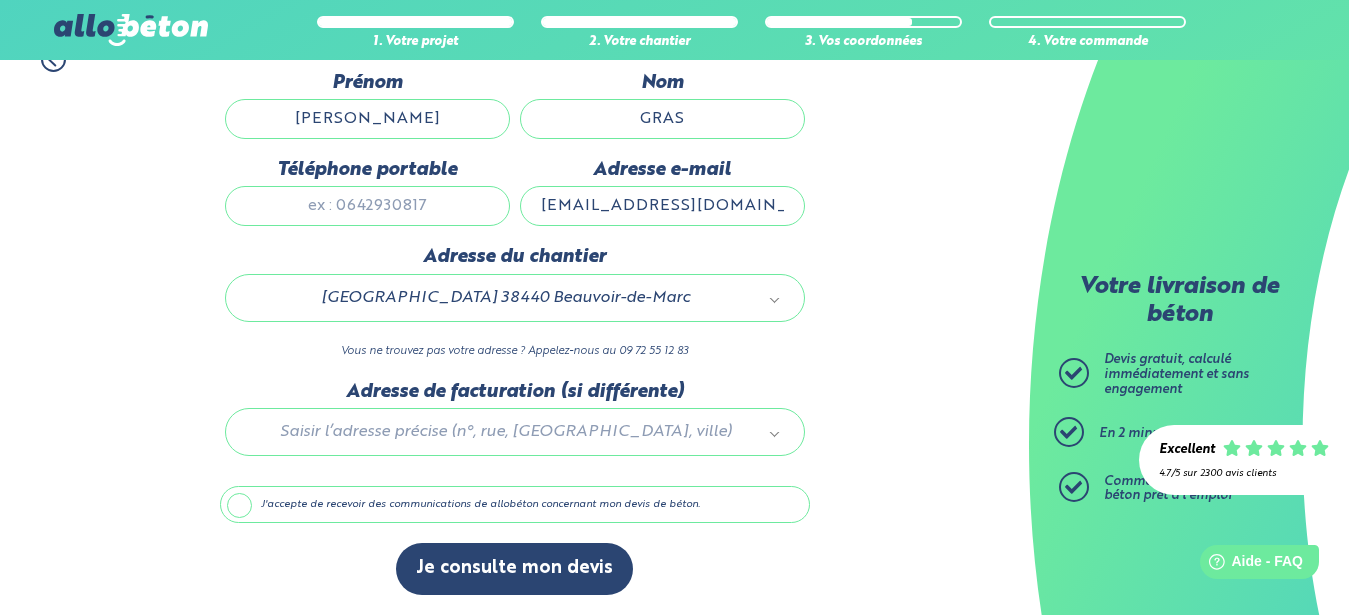 click on "fangio38280@hotmail.fr" at bounding box center (662, 206) 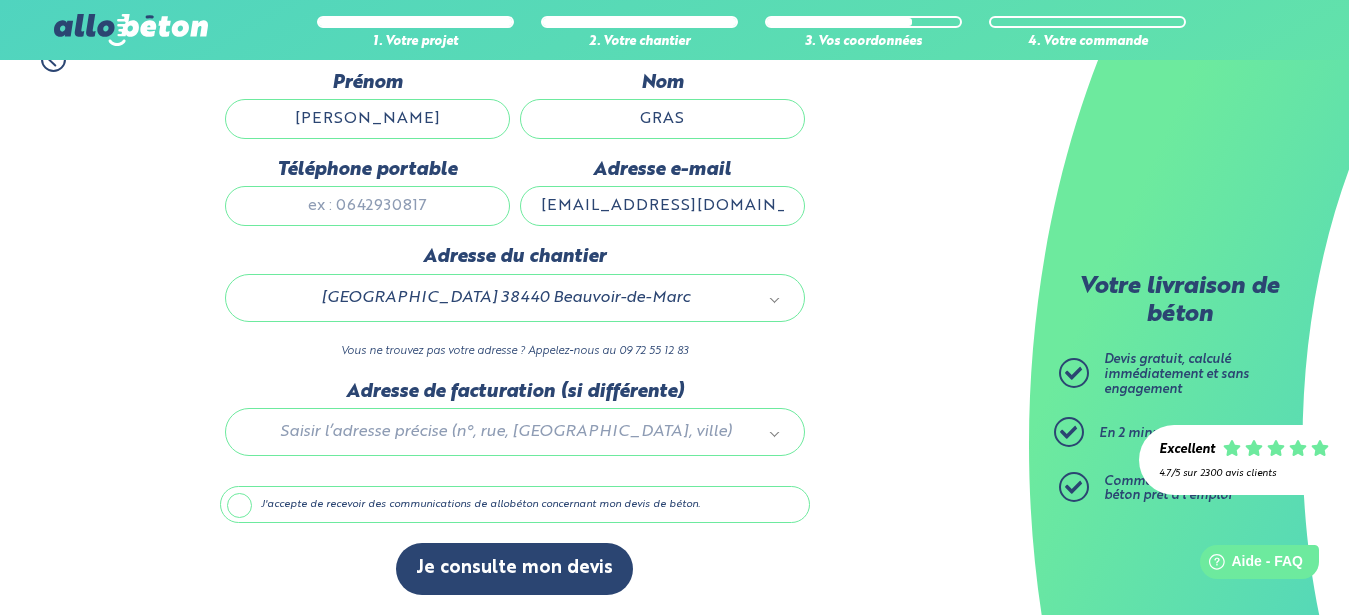 drag, startPoint x: 663, startPoint y: 202, endPoint x: 572, endPoint y: 202, distance: 91 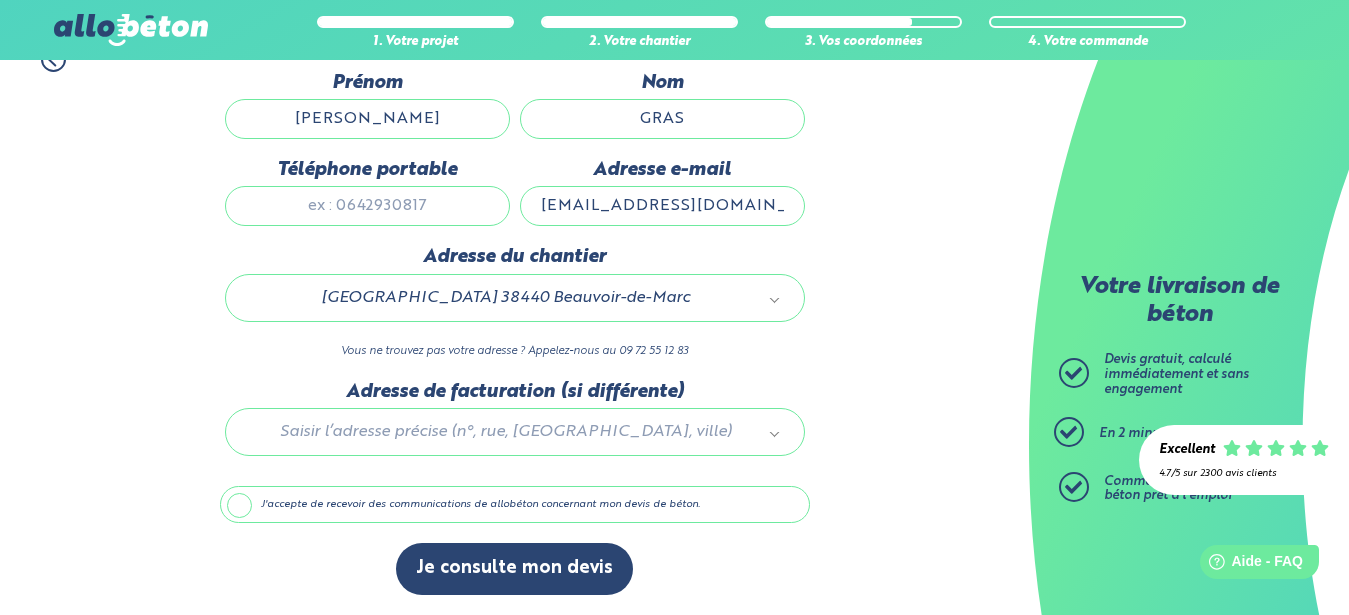 type on "azertyuiop@hotmail.fr" 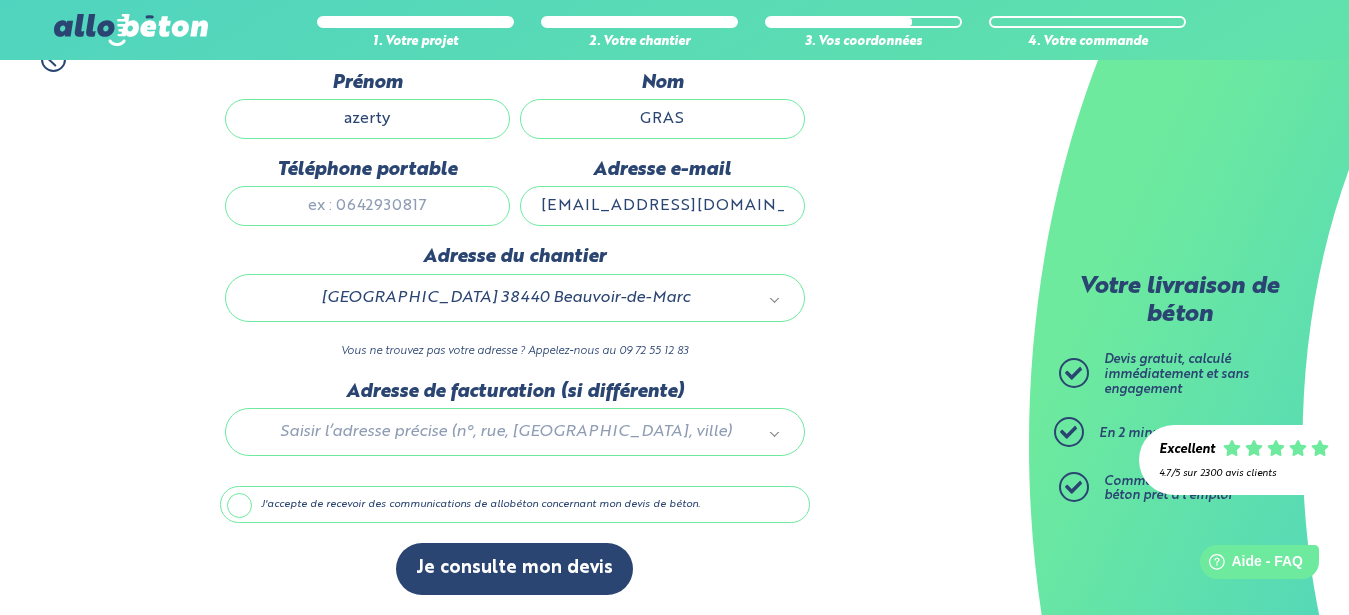 type on "azerty" 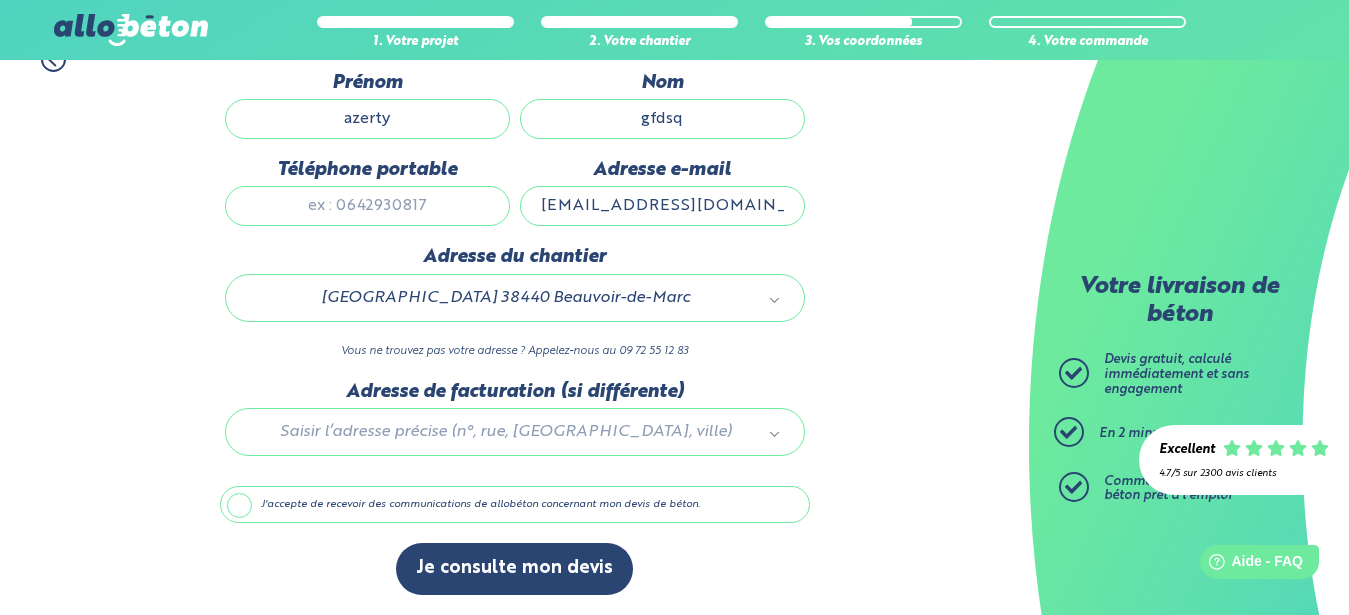 type on "gfdsq" 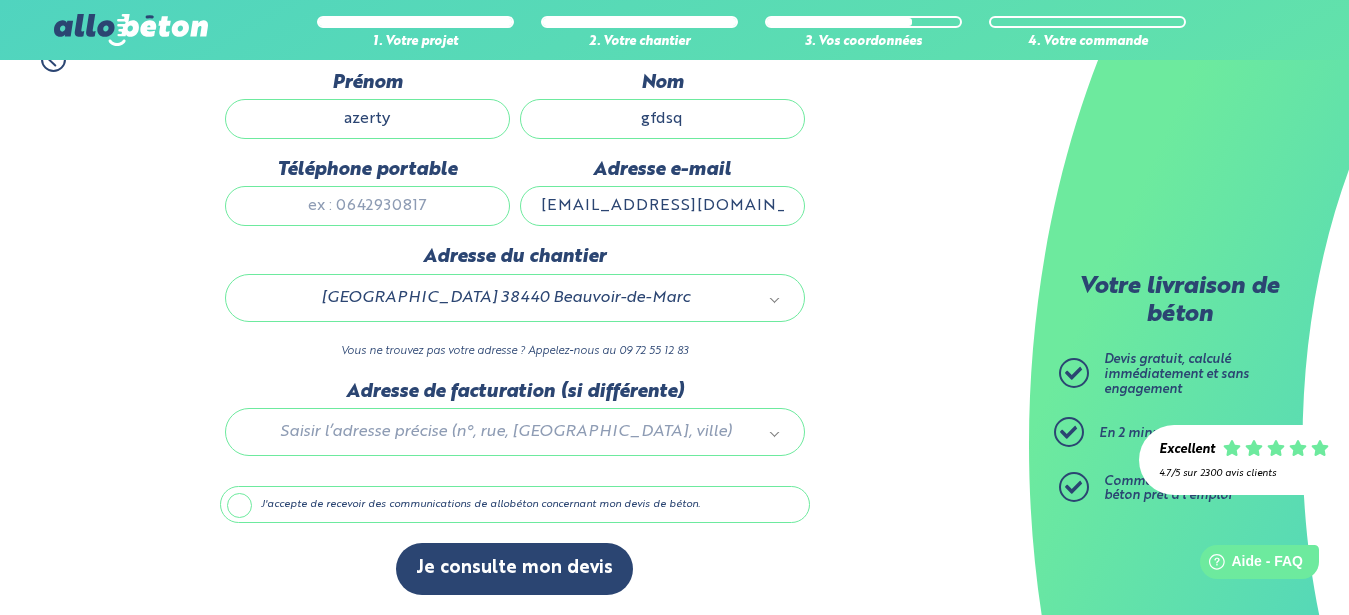 type on "azertyu216215151iop@hotmail.fr" 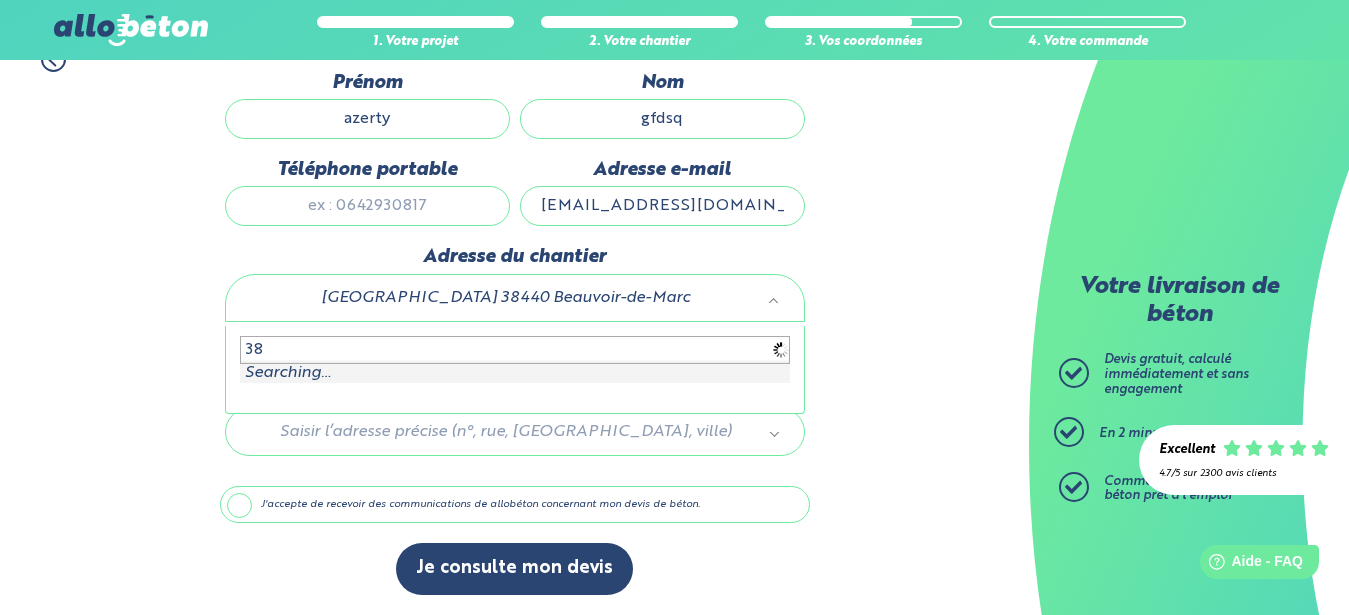 type on "3" 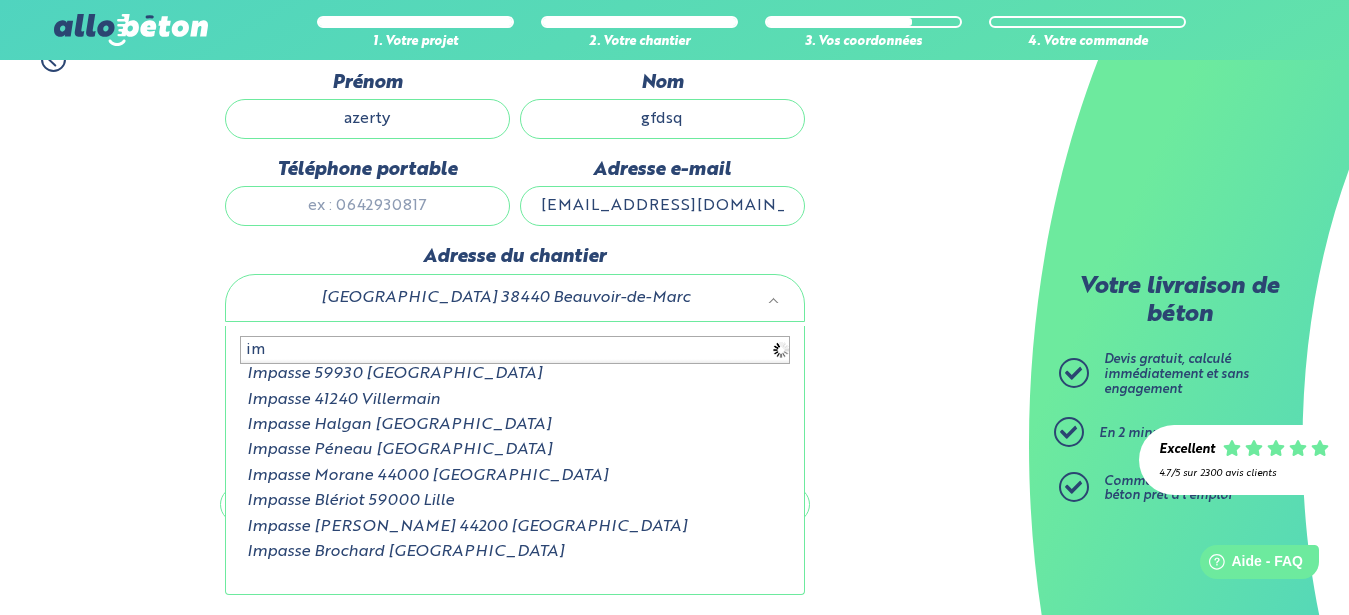 type on "i" 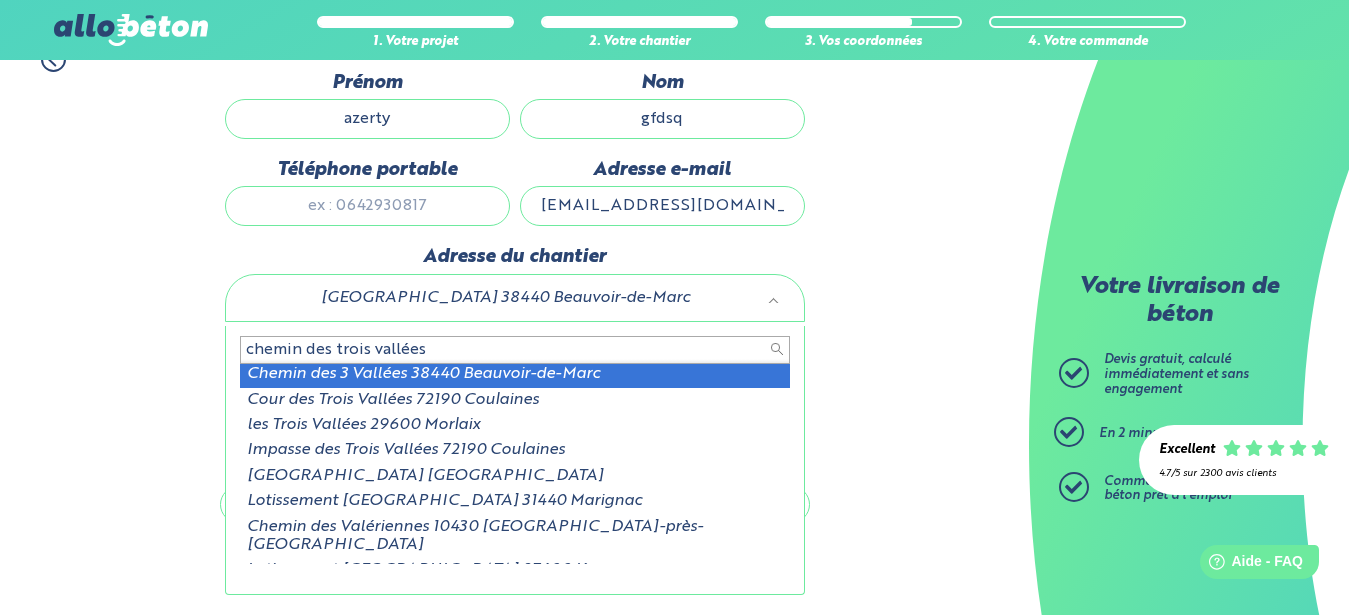 type on "chemin des trois vallées" 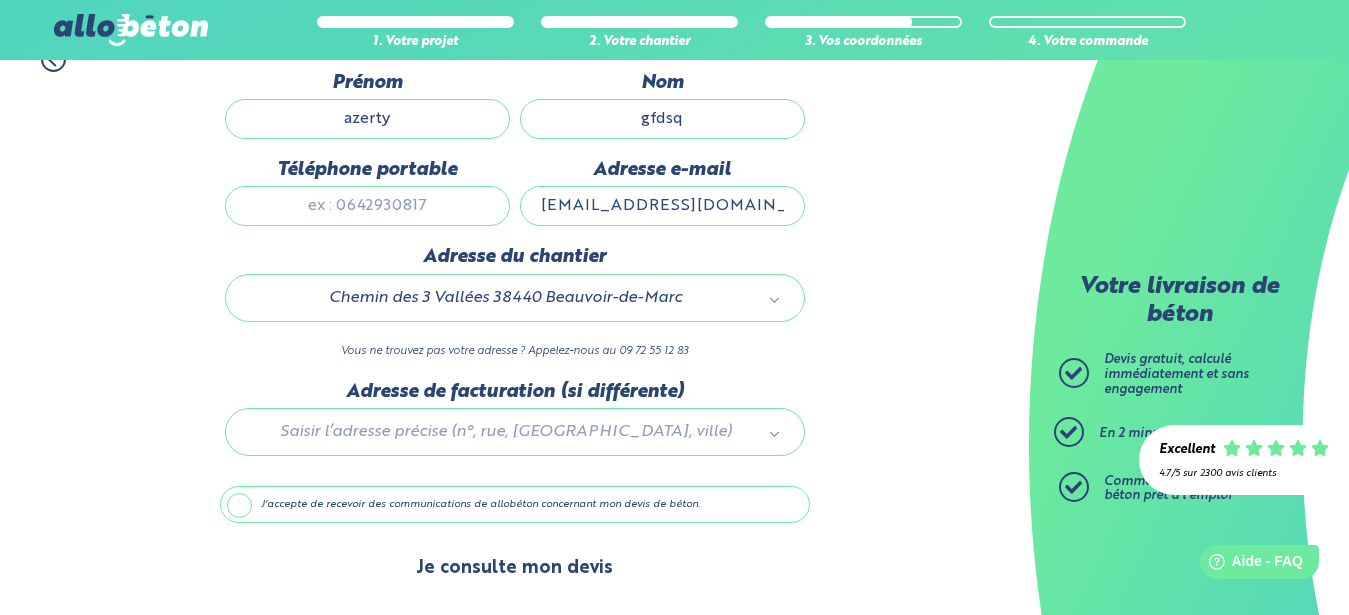 click on "Je consulte mon devis" at bounding box center (514, 568) 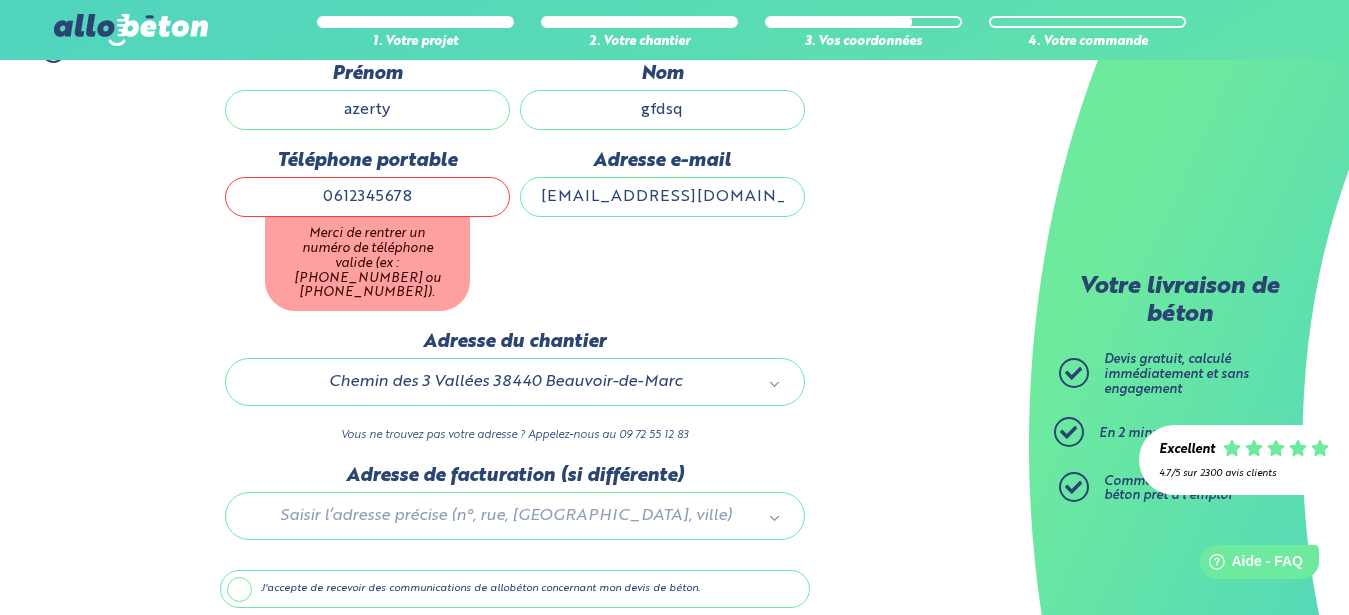 type on "0612345678" 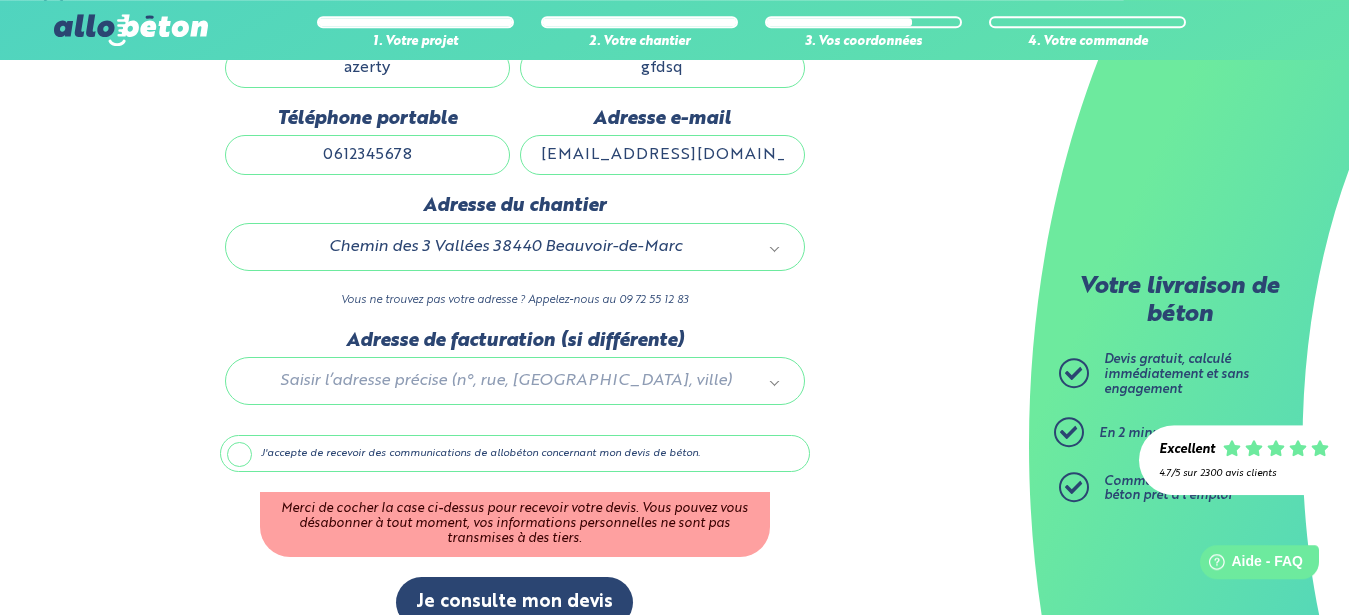 scroll, scrollTop: 303, scrollLeft: 0, axis: vertical 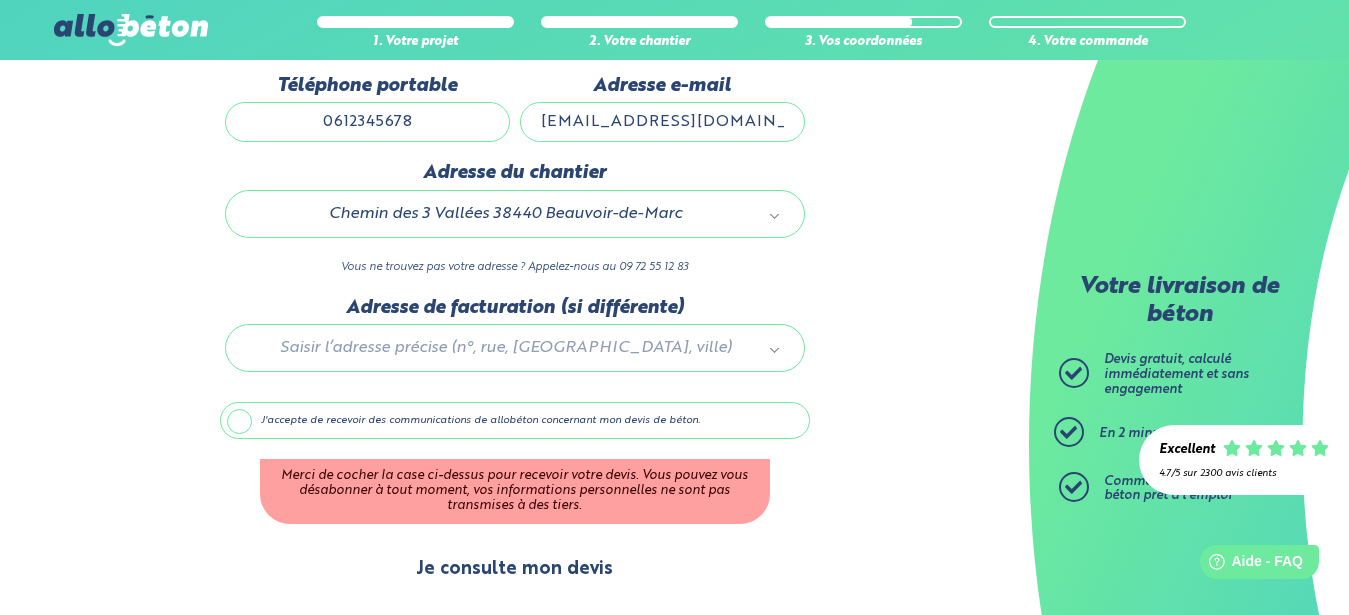 click on "Je consulte mon devis" at bounding box center [514, 569] 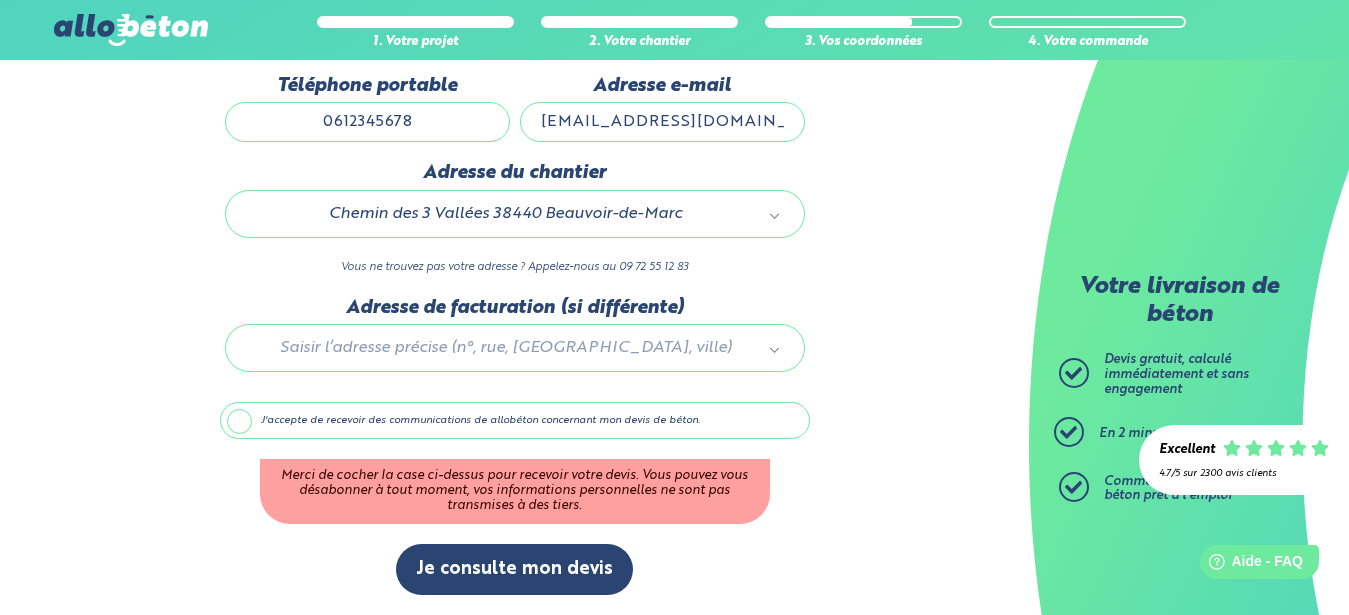 click on "J'accepte de recevoir des communications de allobéton concernant mon devis de béton." at bounding box center [515, 421] 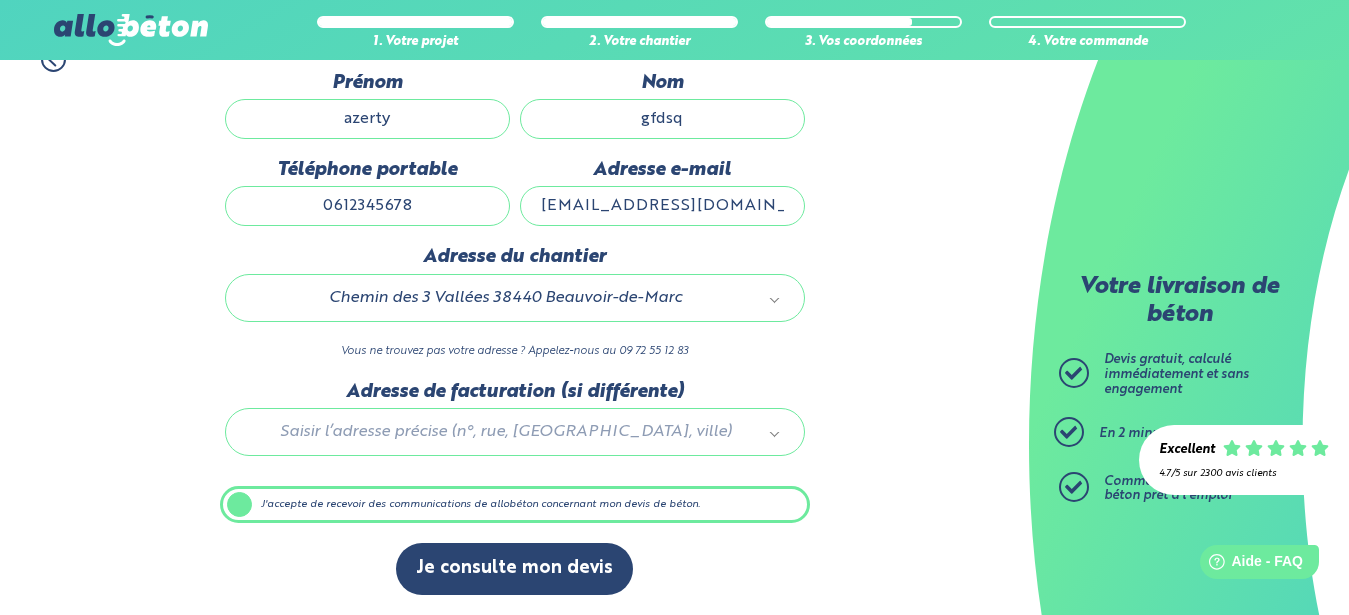 scroll, scrollTop: 219, scrollLeft: 0, axis: vertical 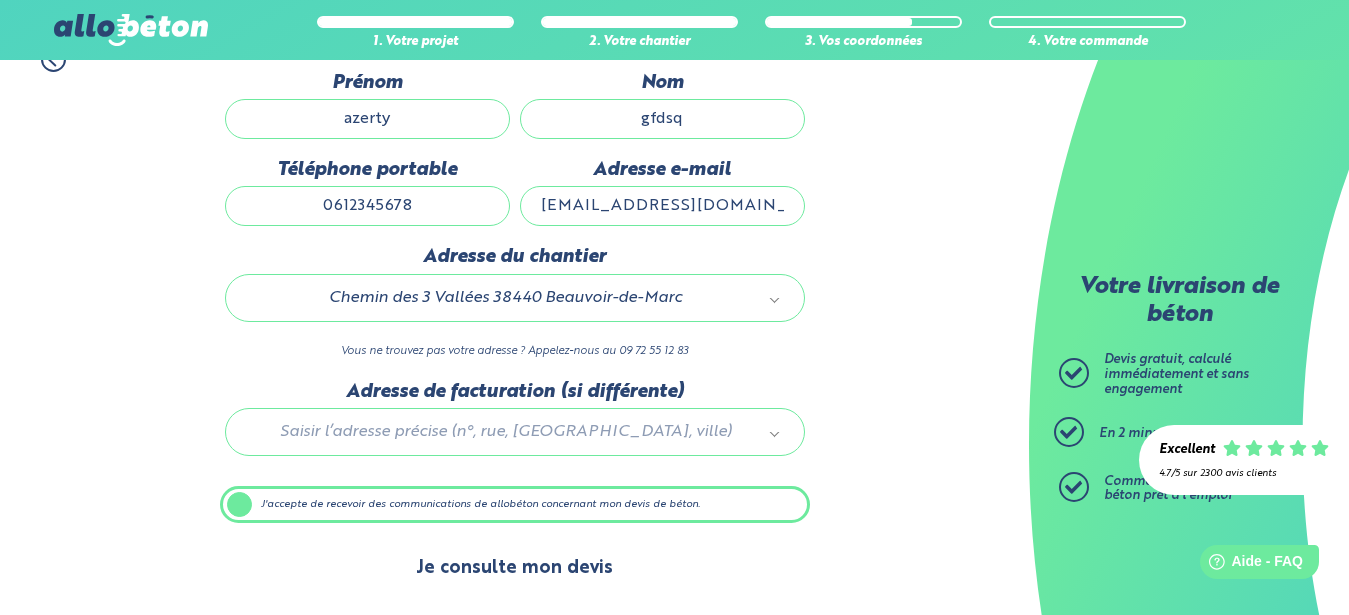 click on "Je consulte mon devis" at bounding box center [514, 568] 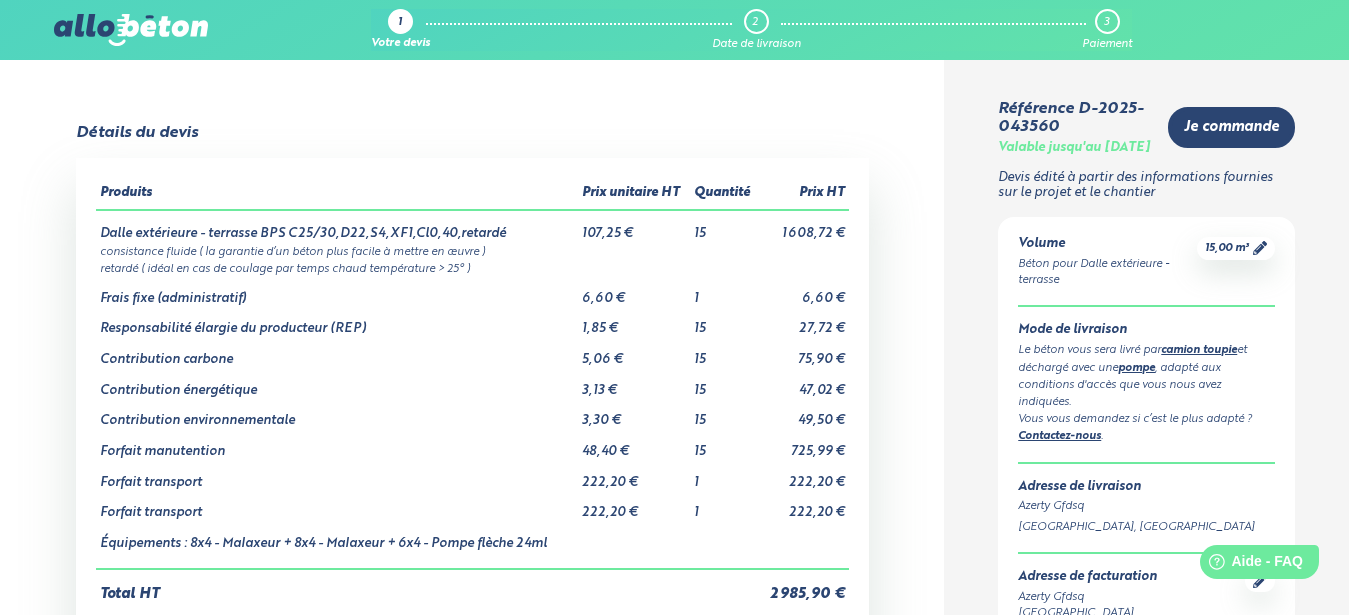 scroll, scrollTop: 0, scrollLeft: 0, axis: both 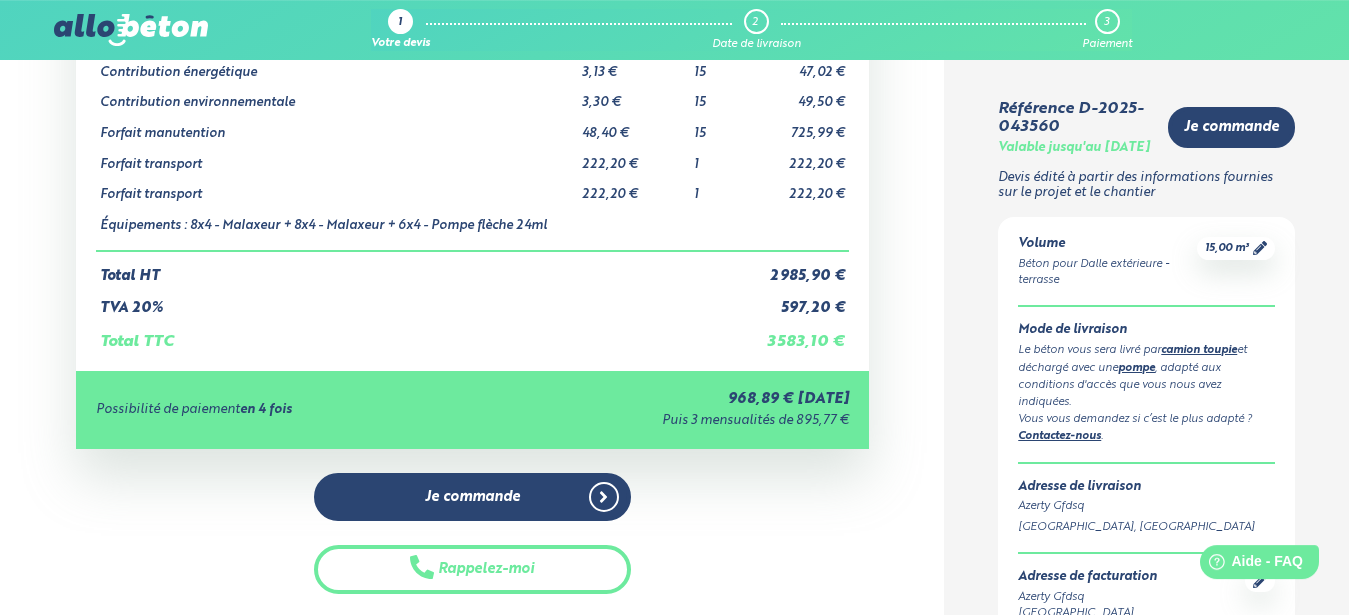 click on "Je commande
Rappelez-moi
Télécharger le devis" at bounding box center (472, 570) 